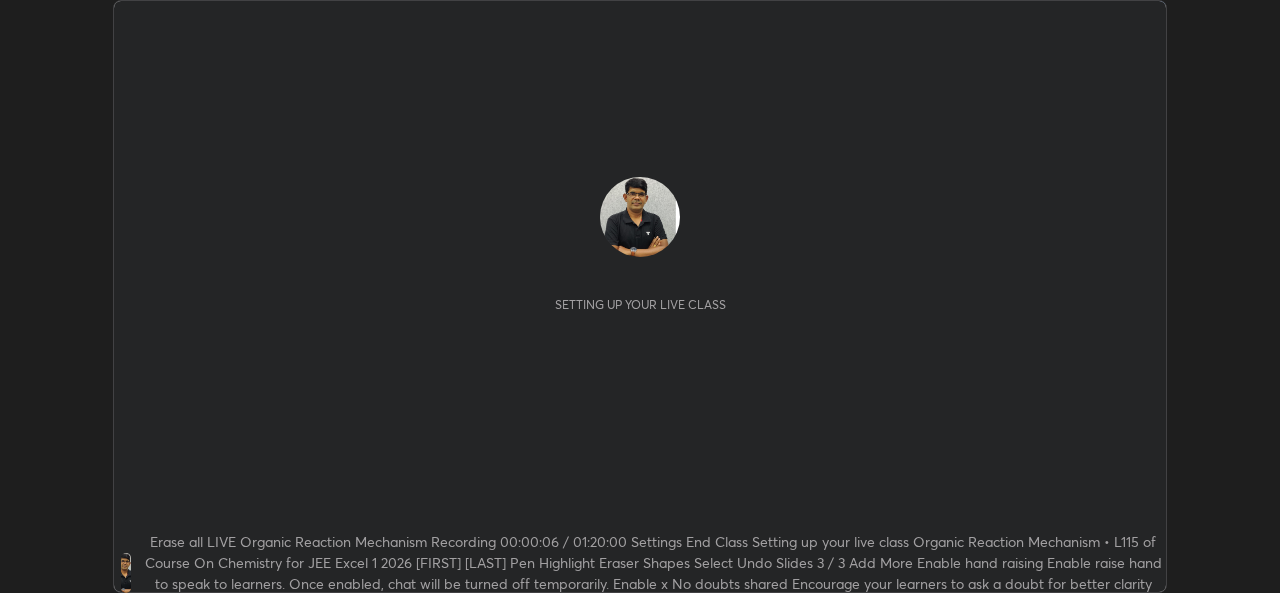 scroll, scrollTop: 0, scrollLeft: 0, axis: both 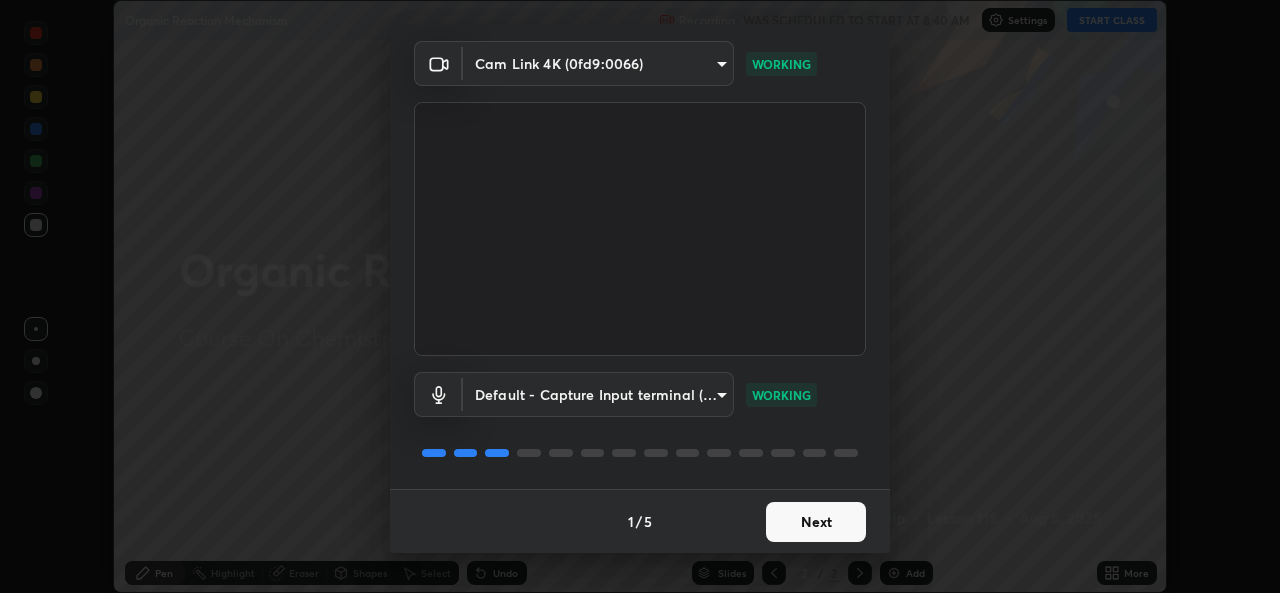 click on "Next" at bounding box center (816, 522) 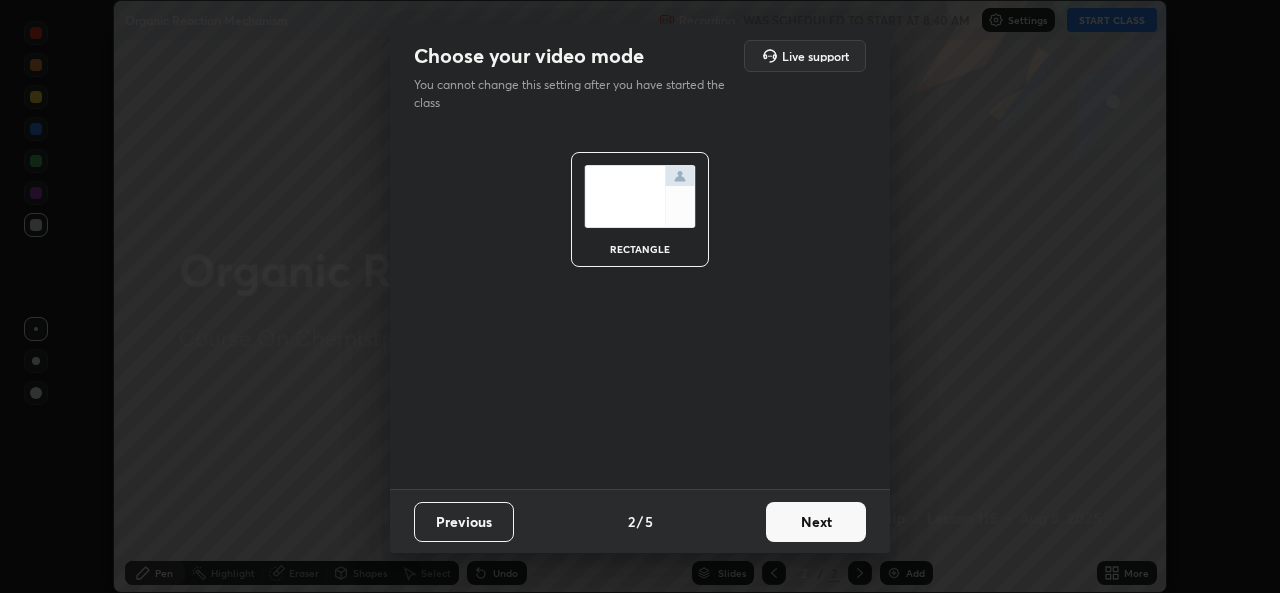 scroll, scrollTop: 0, scrollLeft: 0, axis: both 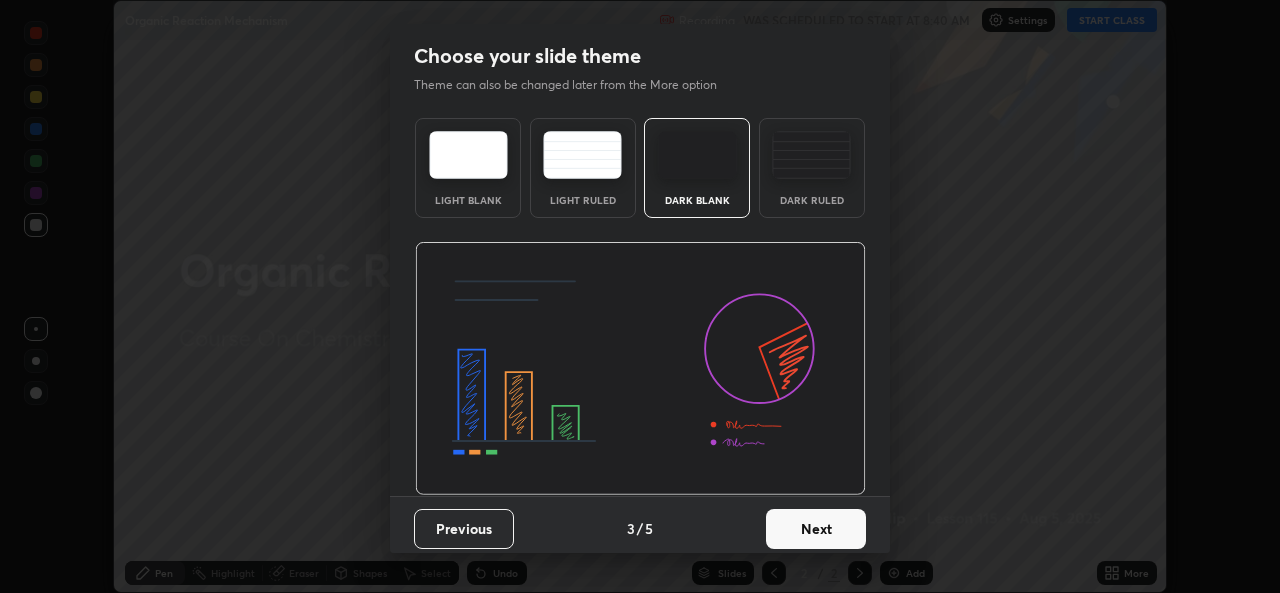 click on "Next" at bounding box center [816, 529] 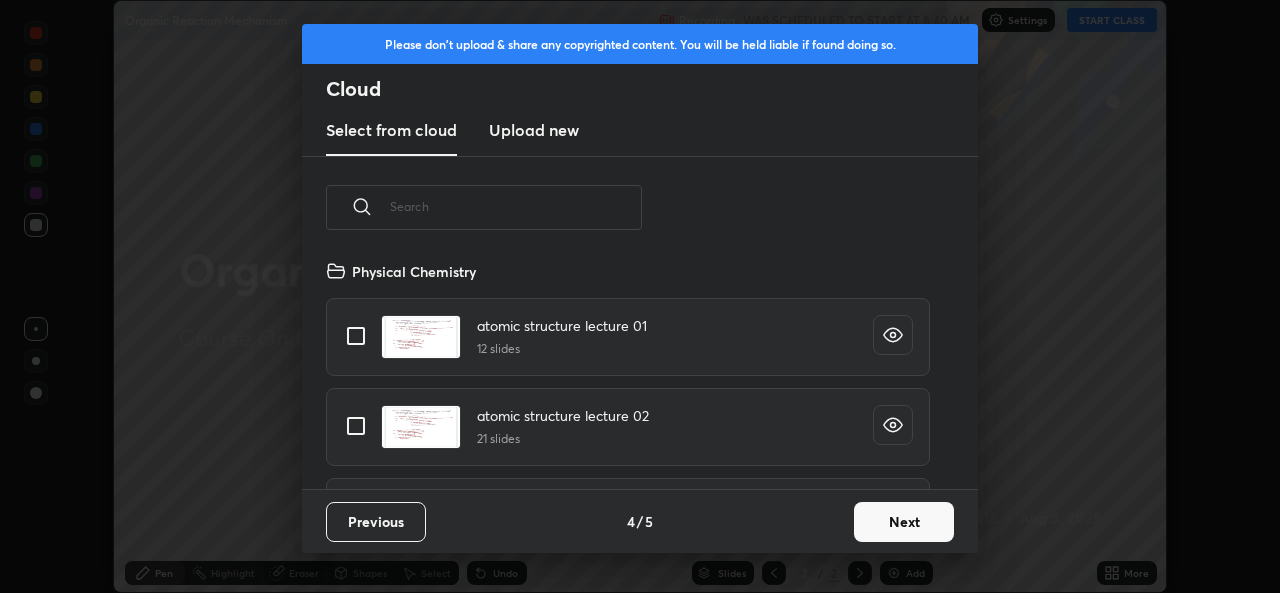 scroll, scrollTop: 7, scrollLeft: 11, axis: both 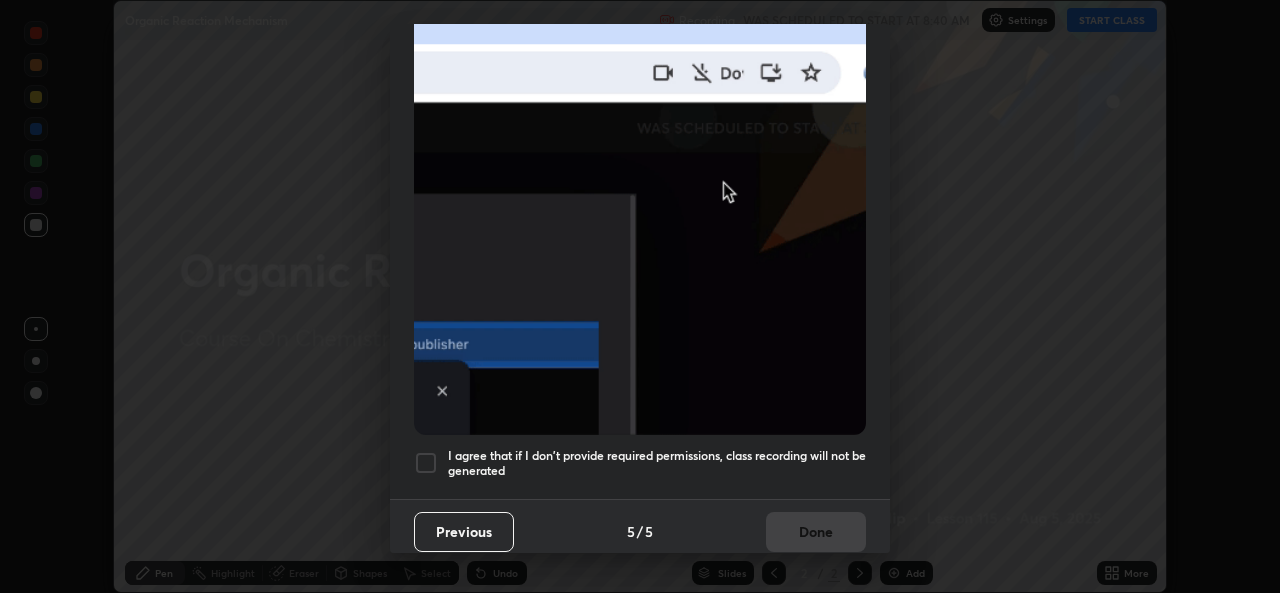 click at bounding box center [426, 463] 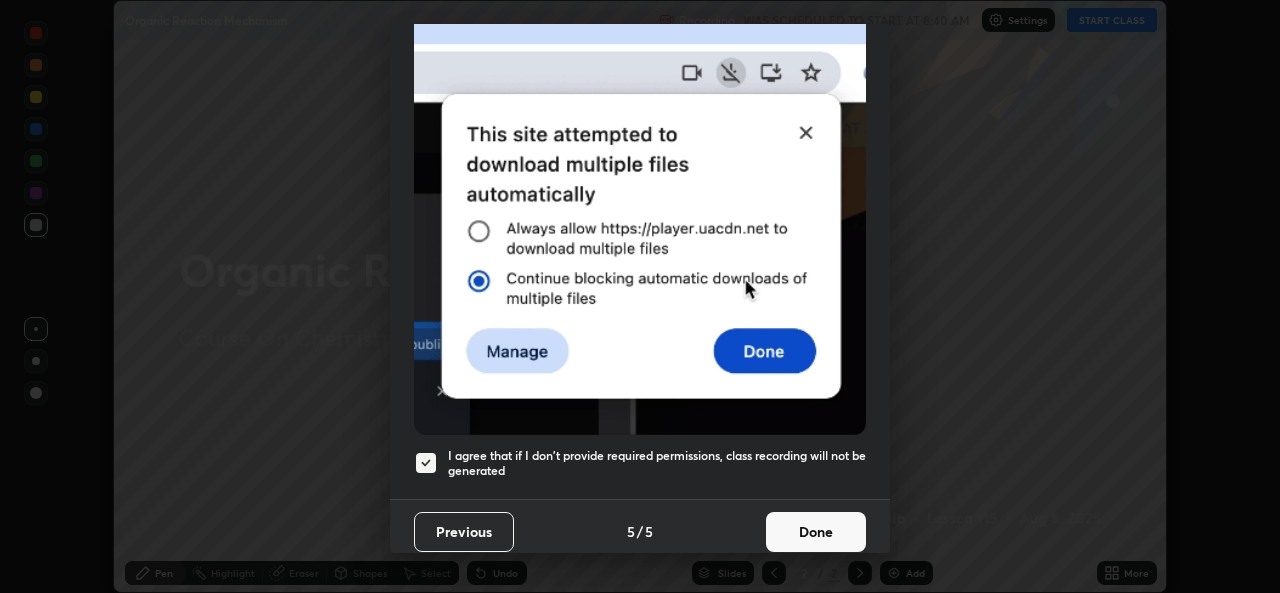 click on "Done" at bounding box center [816, 532] 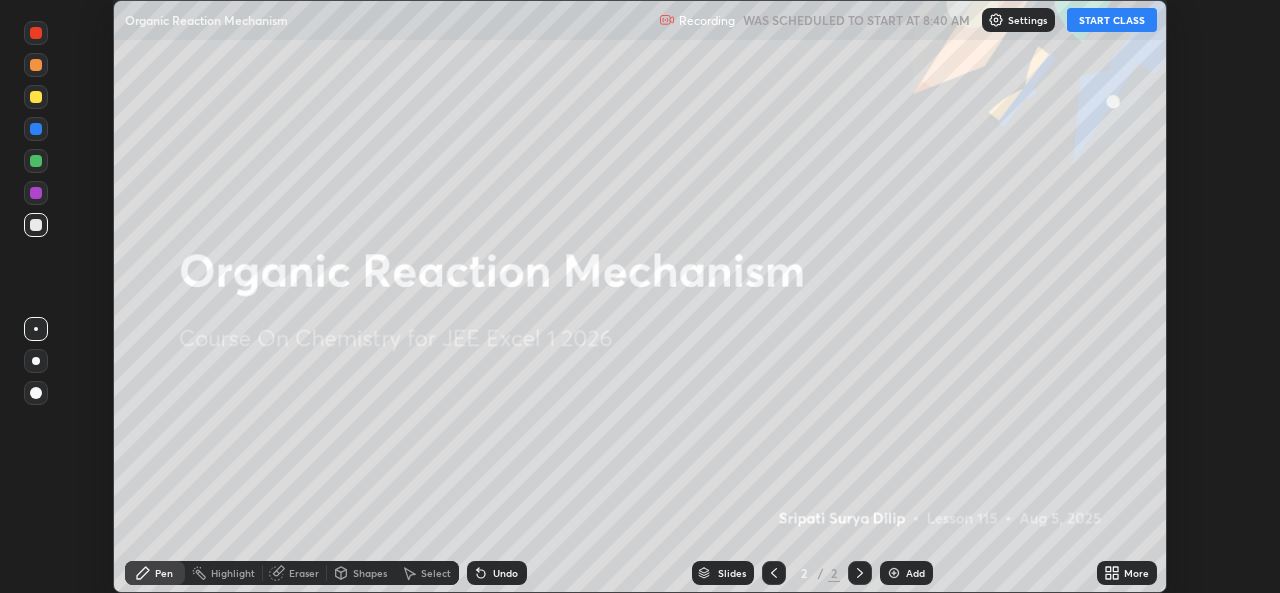 click on "START CLASS" at bounding box center [1112, 20] 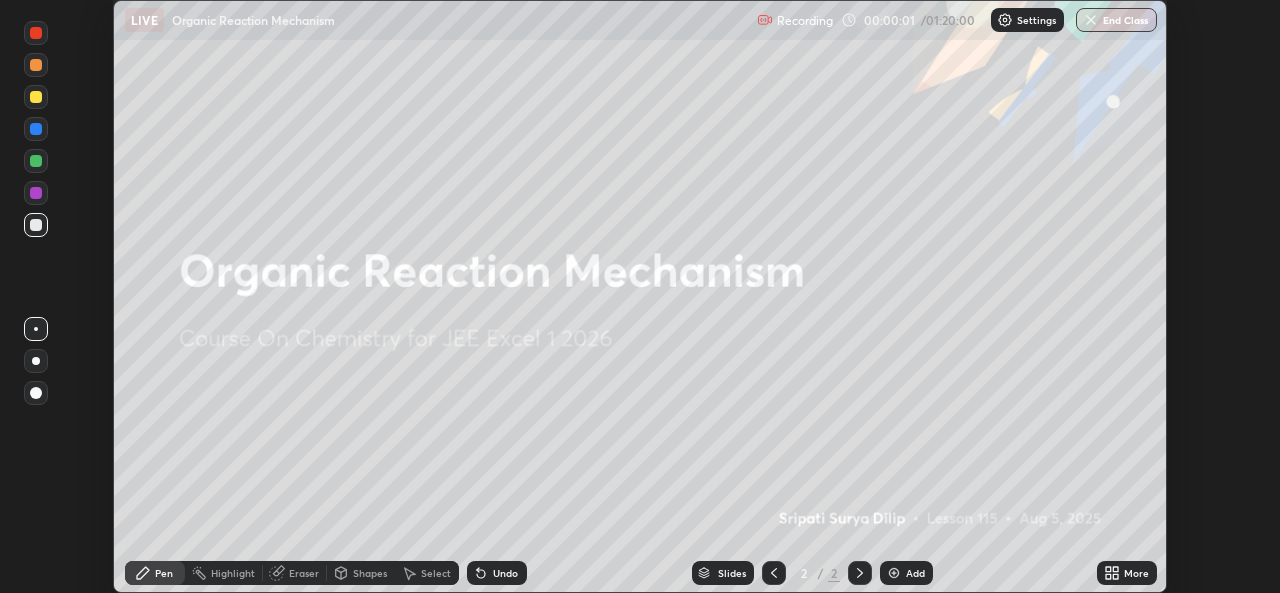 click 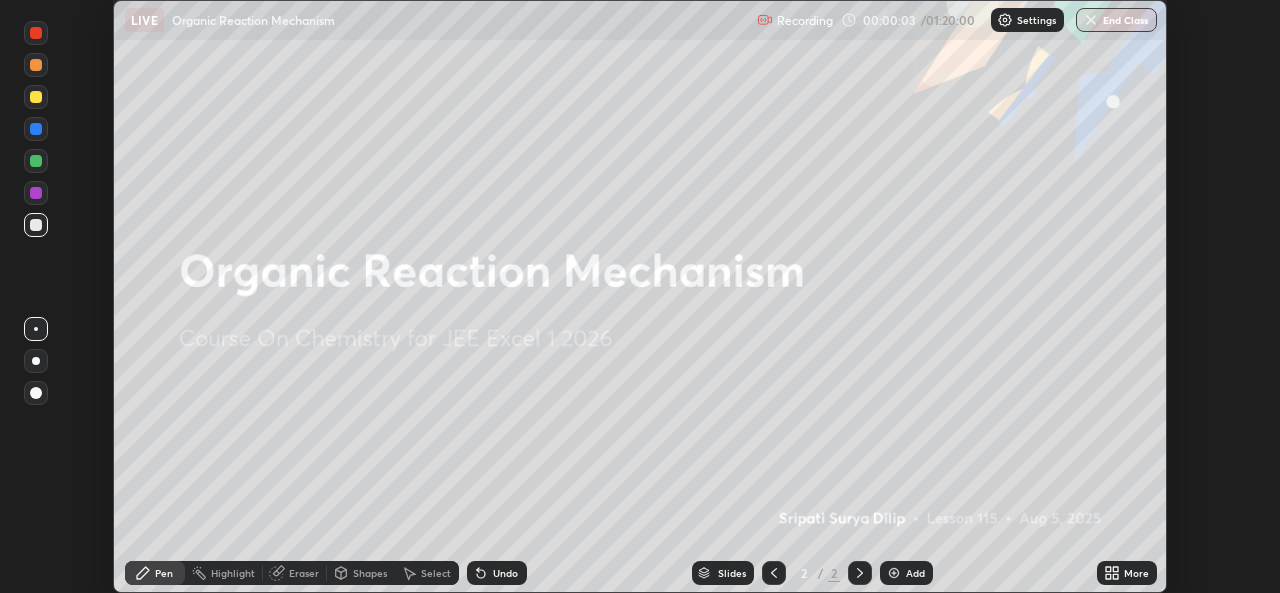 click at bounding box center [894, 573] 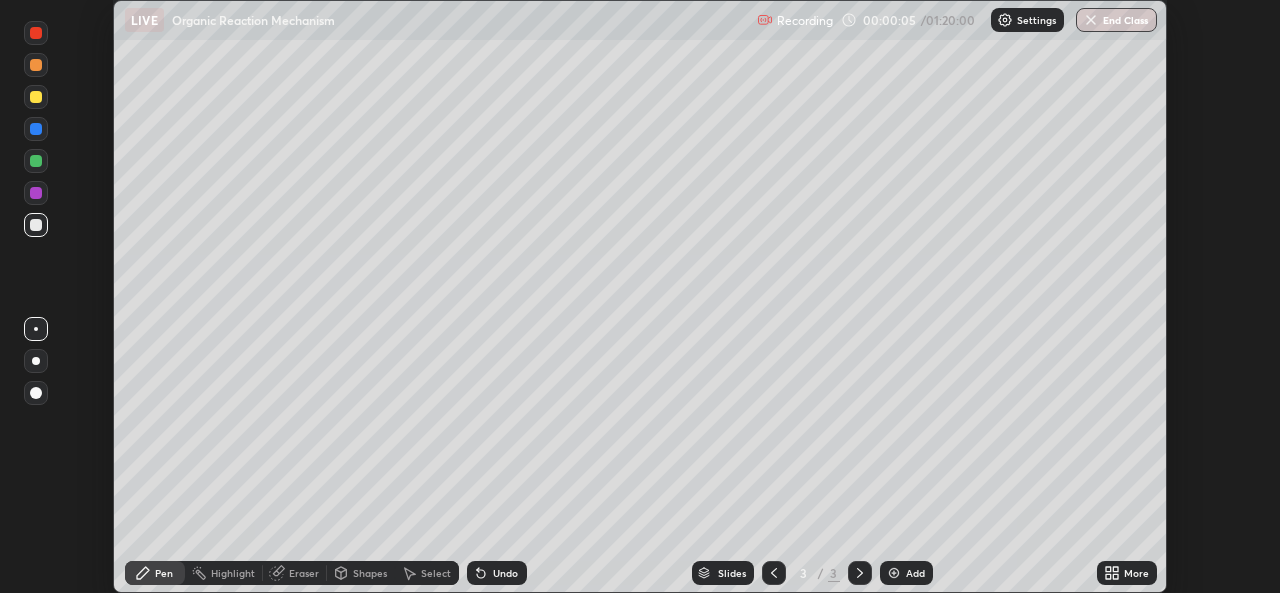 click 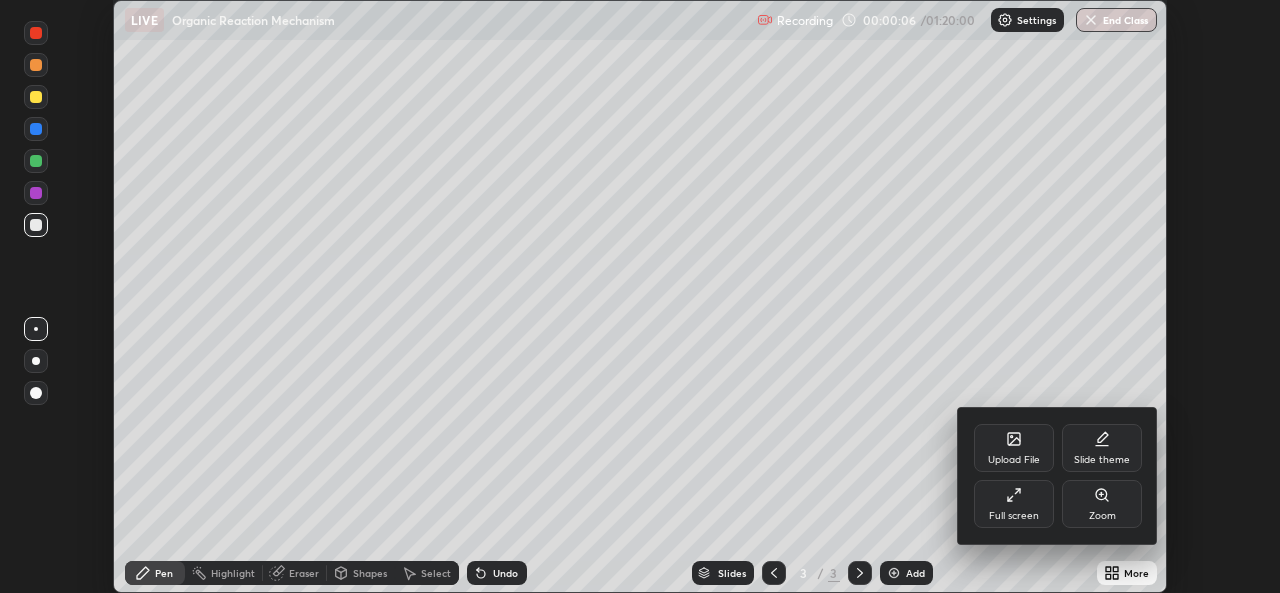 click on "Full screen" at bounding box center (1014, 504) 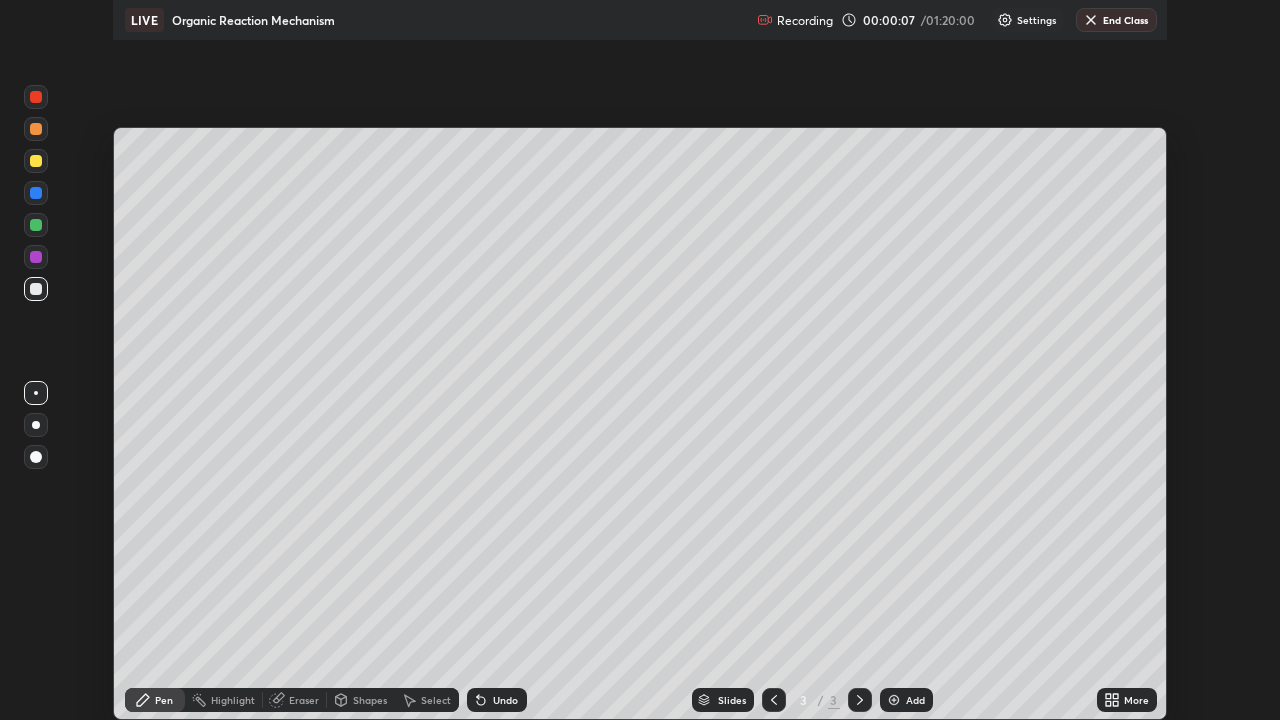 scroll, scrollTop: 99280, scrollLeft: 98720, axis: both 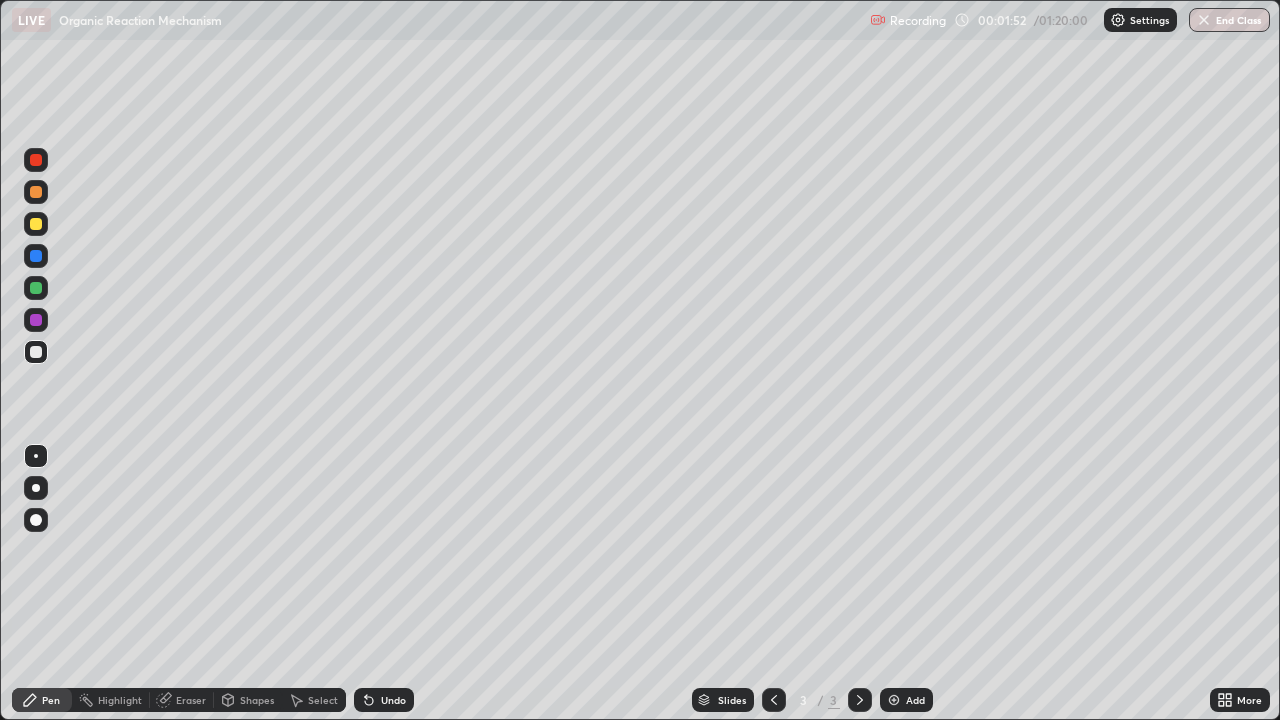 click at bounding box center [36, 288] 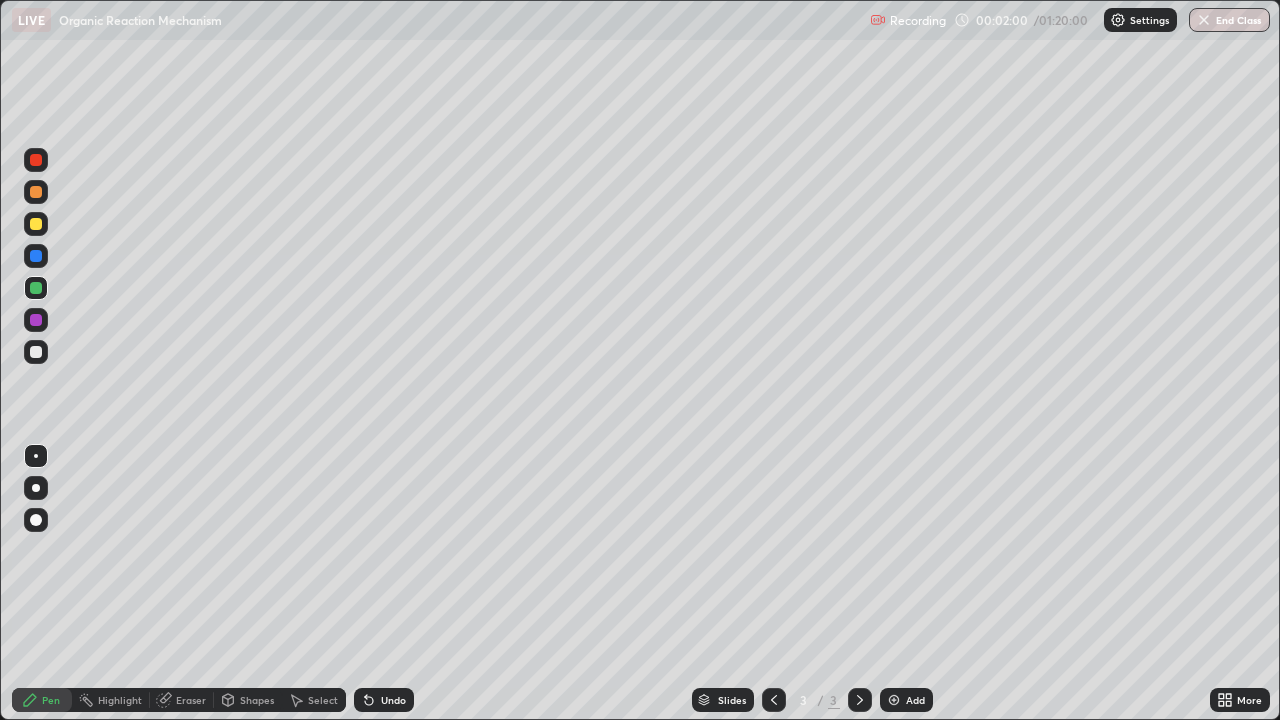 click at bounding box center [36, 224] 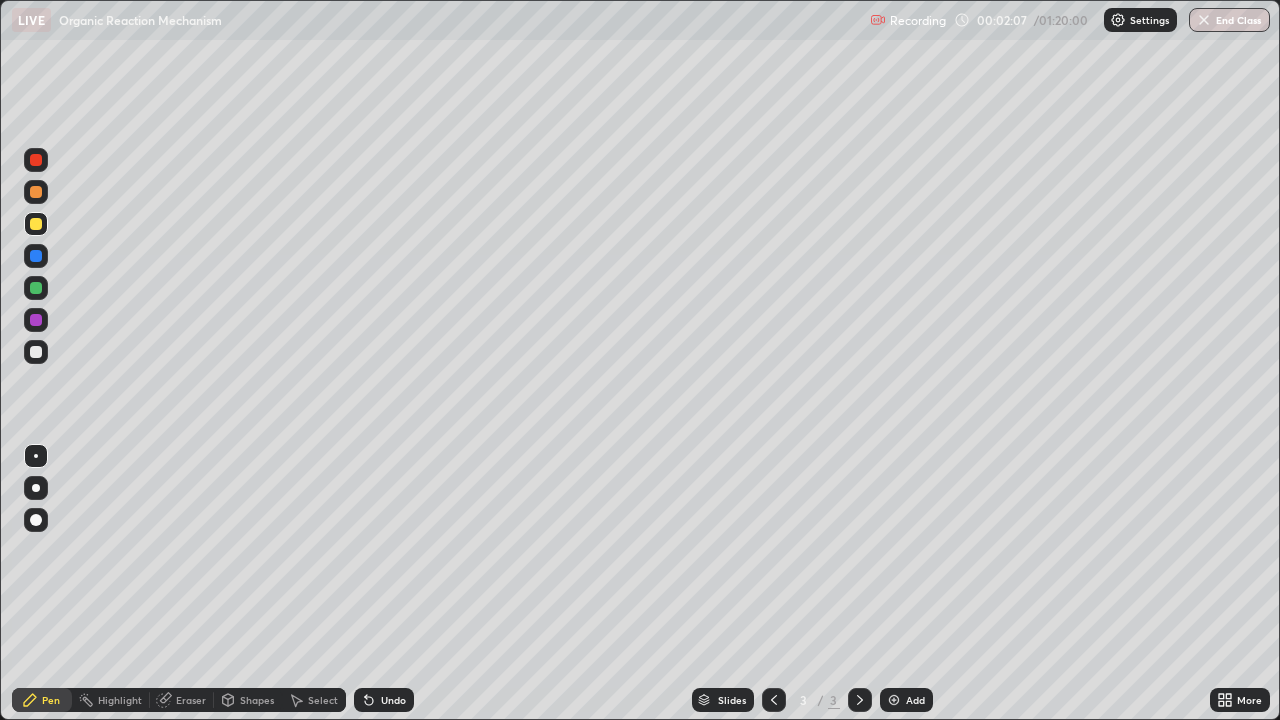 click at bounding box center (36, 288) 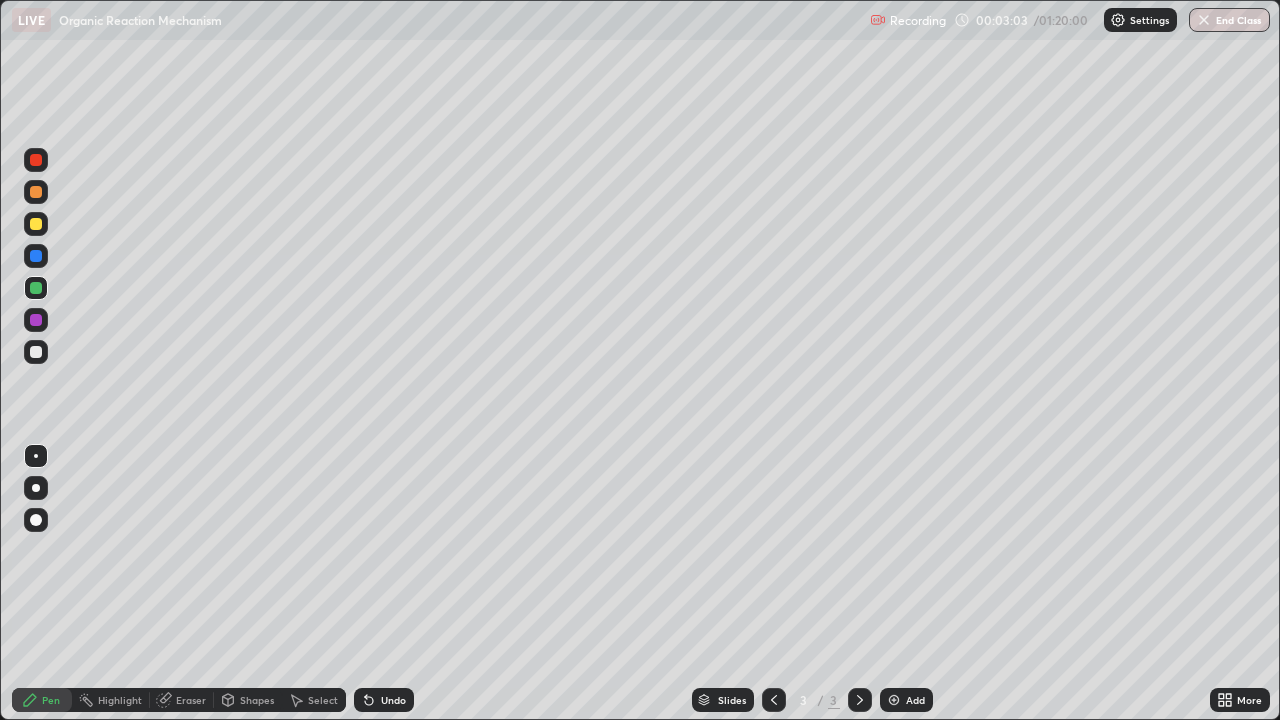 click at bounding box center (36, 352) 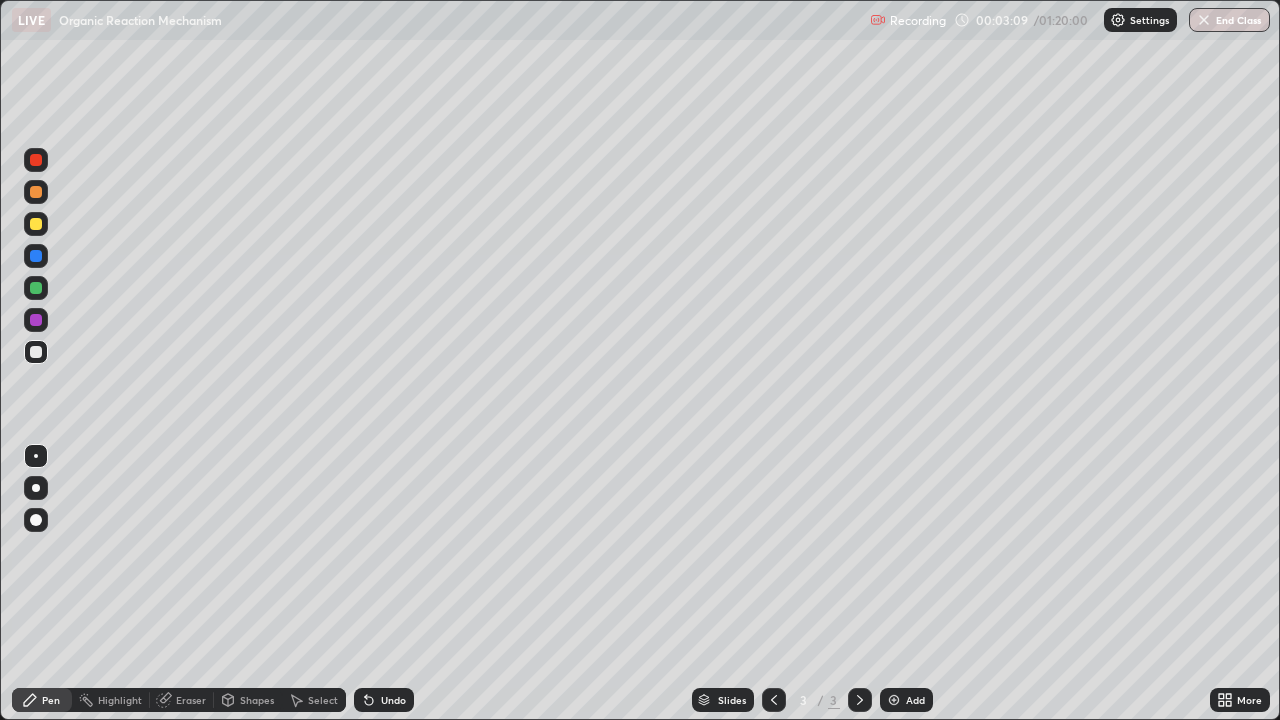 click at bounding box center [36, 320] 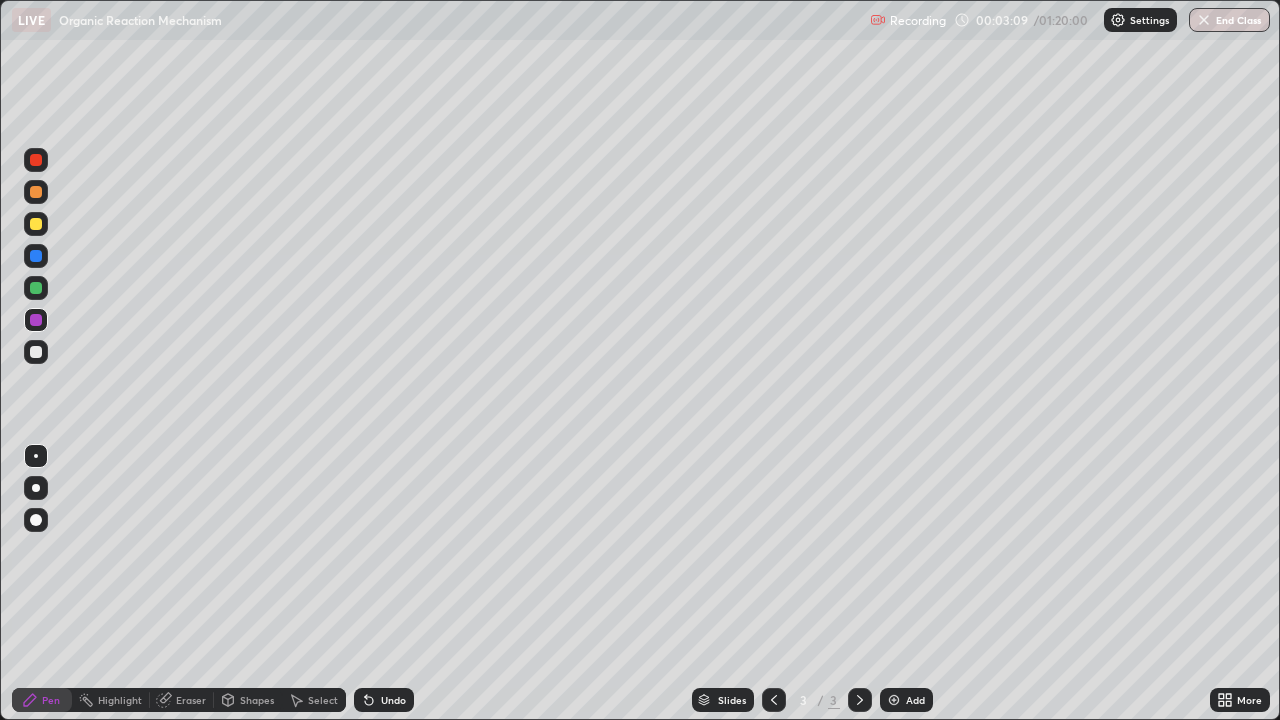 click at bounding box center [36, 320] 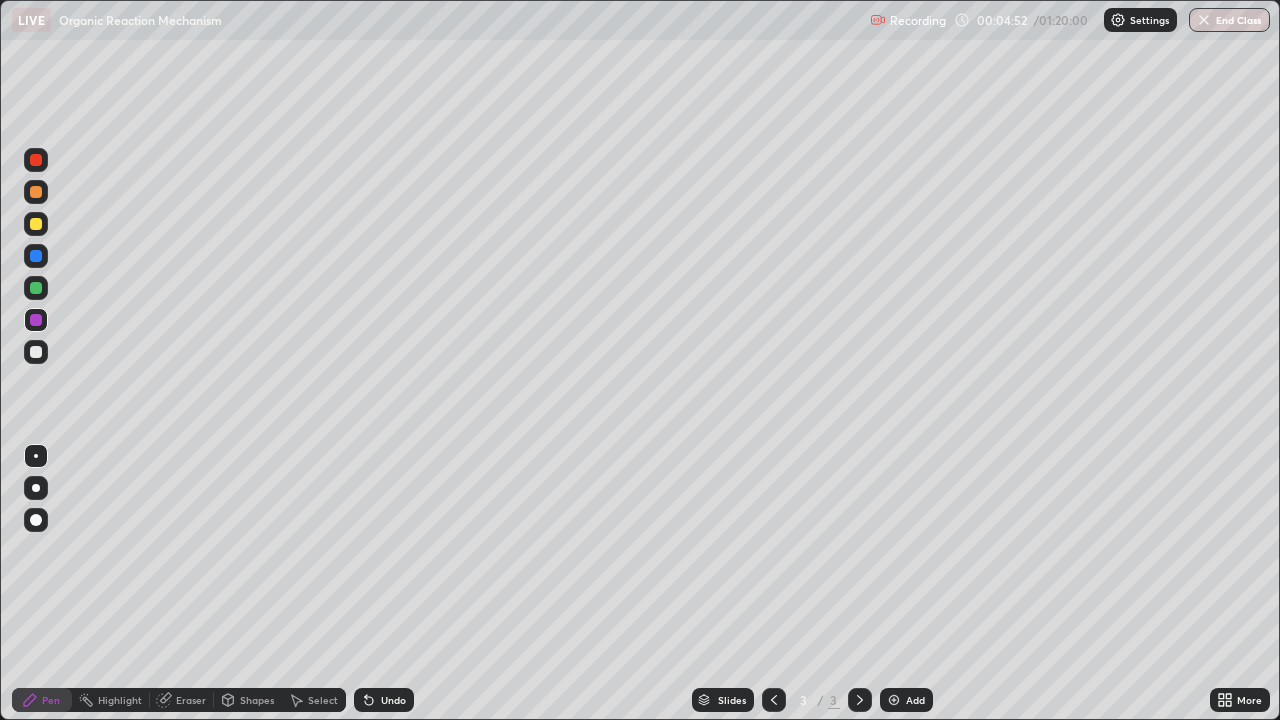 click at bounding box center [894, 700] 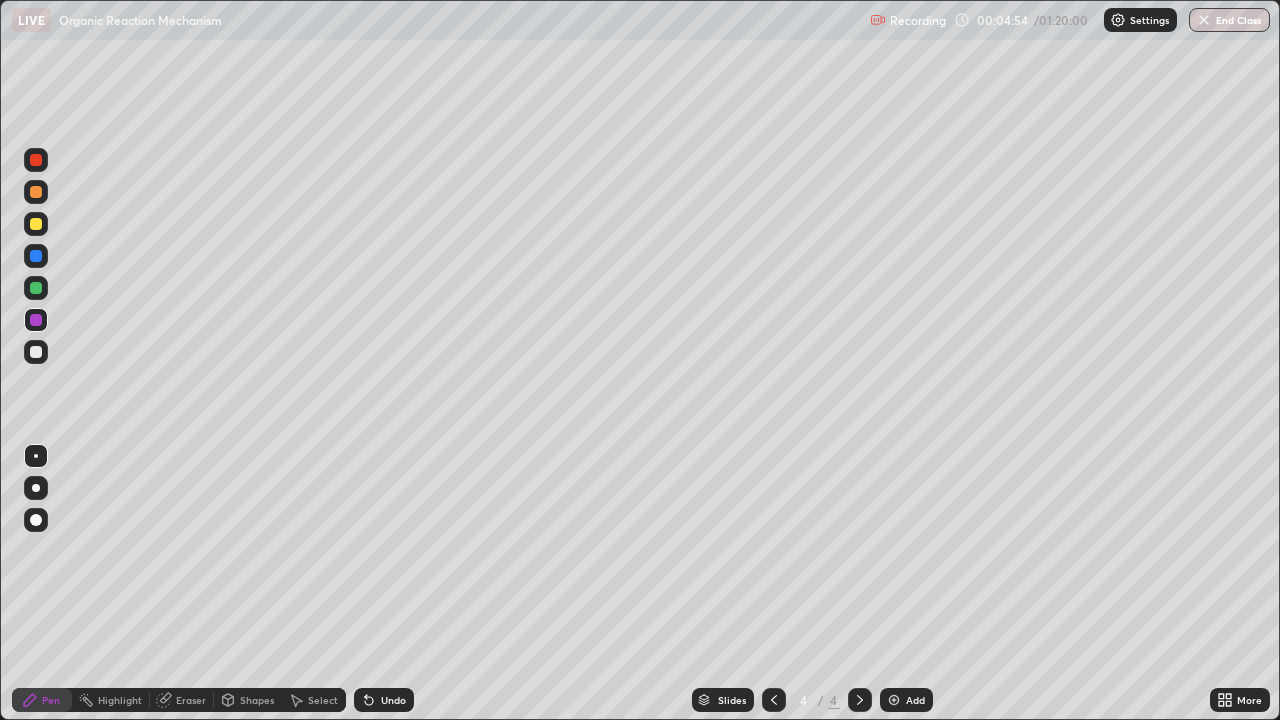 click at bounding box center [36, 224] 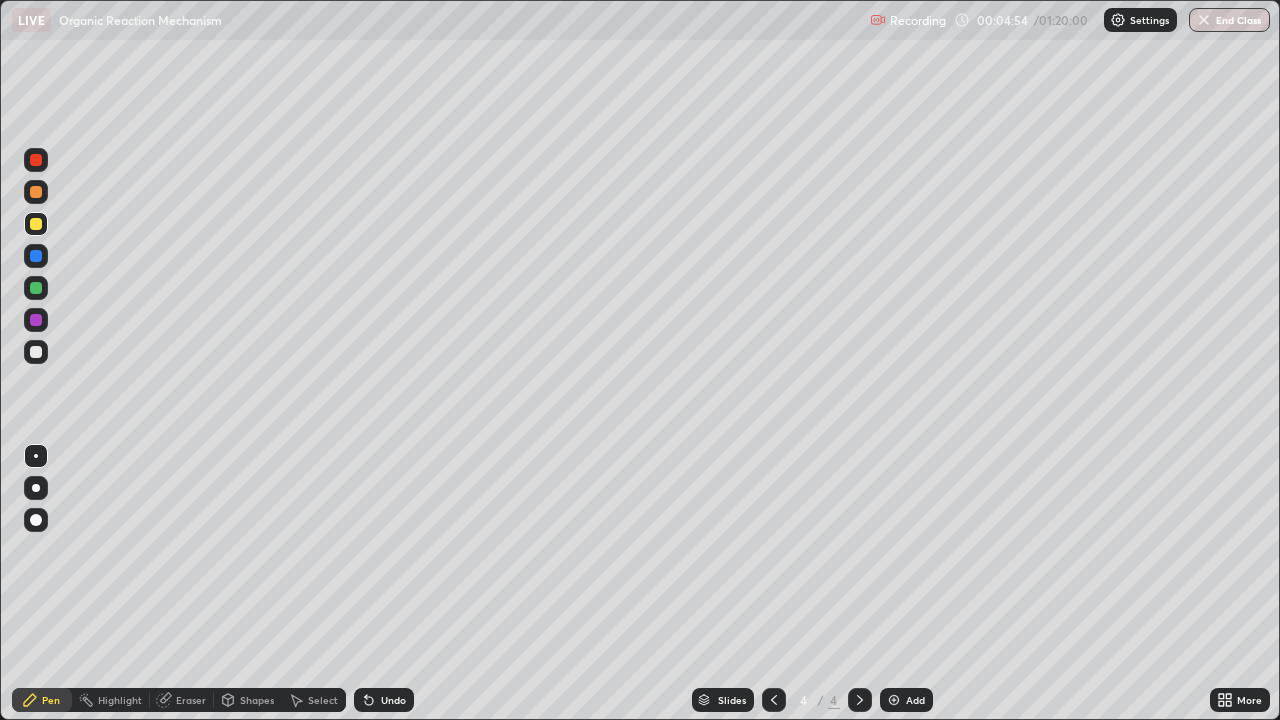 click at bounding box center (36, 224) 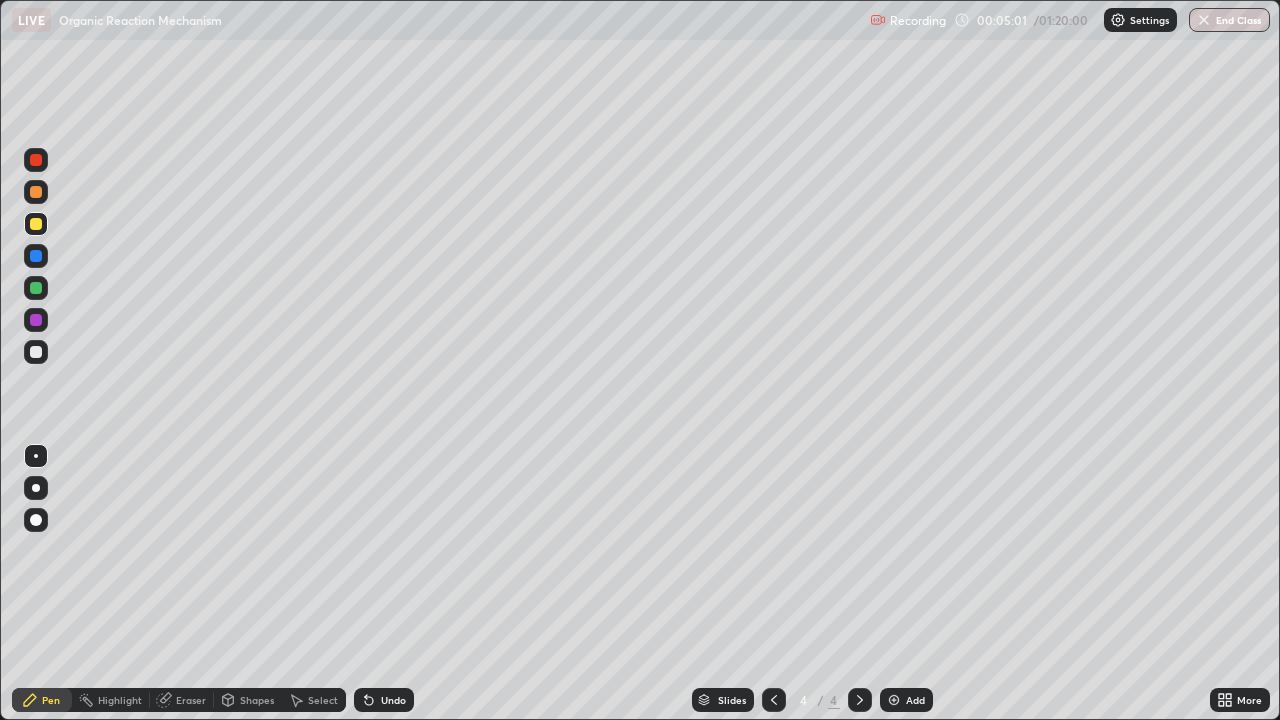 click at bounding box center (36, 288) 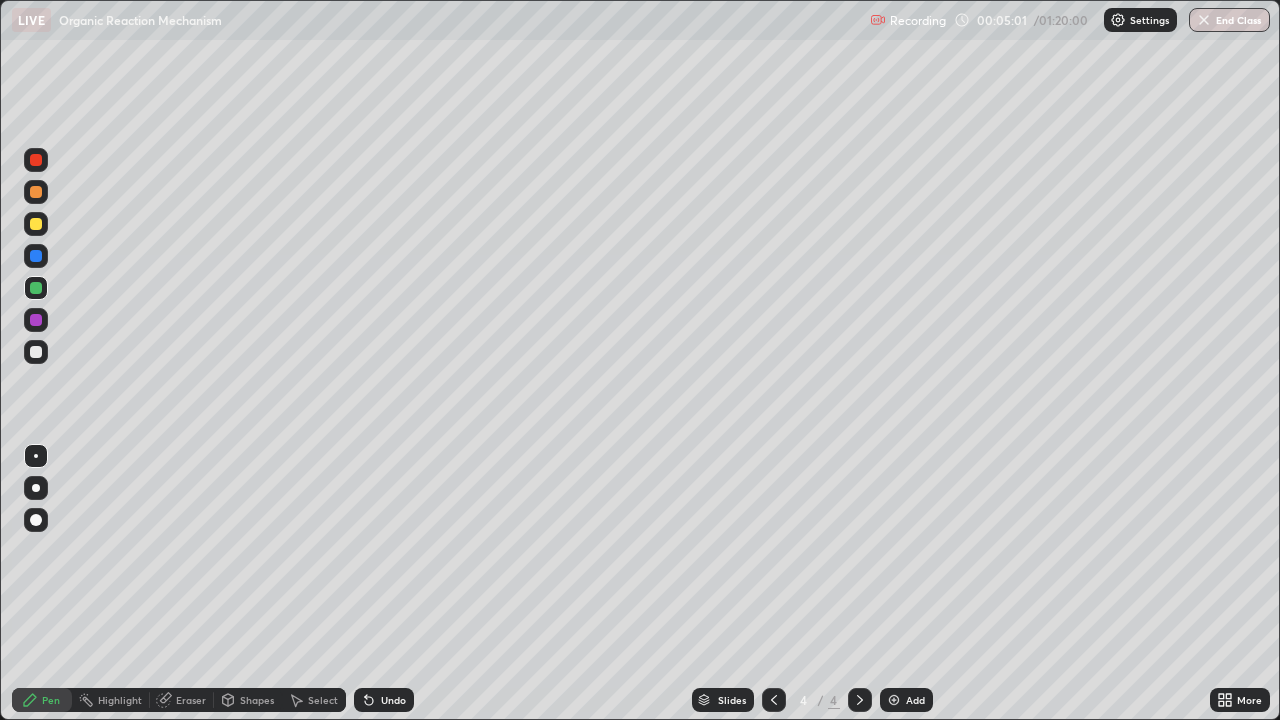 click at bounding box center (36, 288) 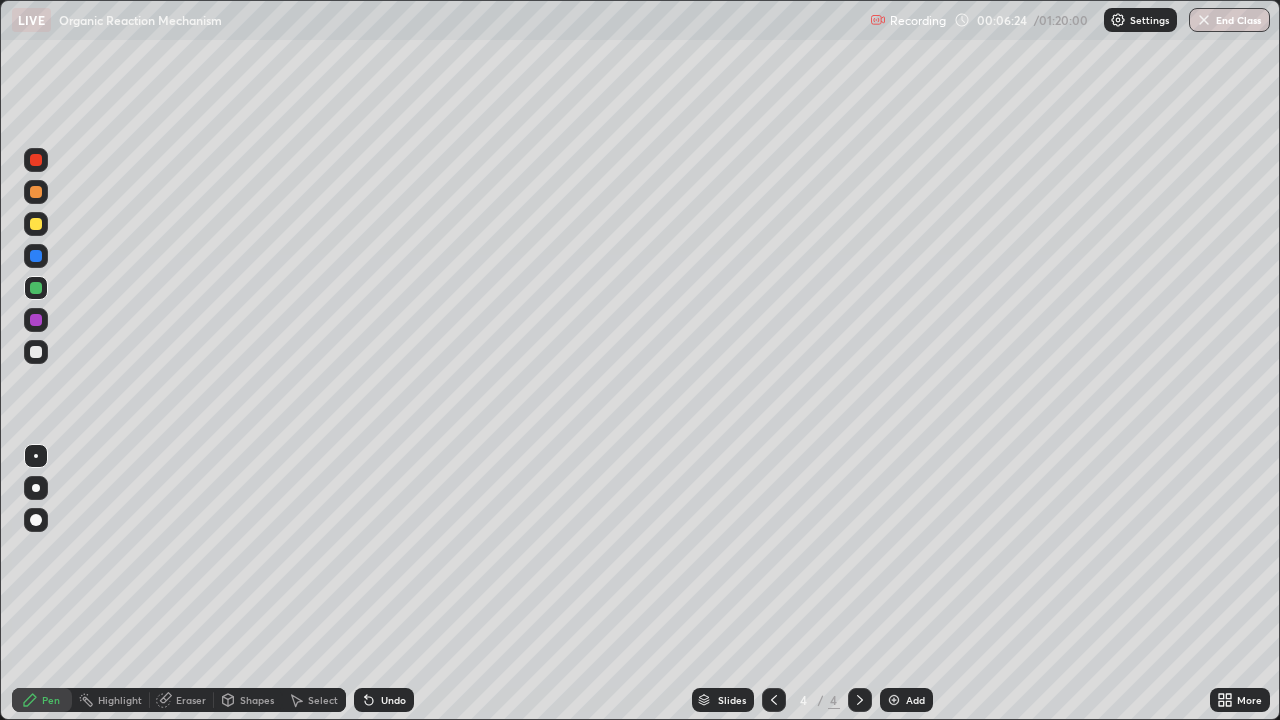 click at bounding box center [894, 700] 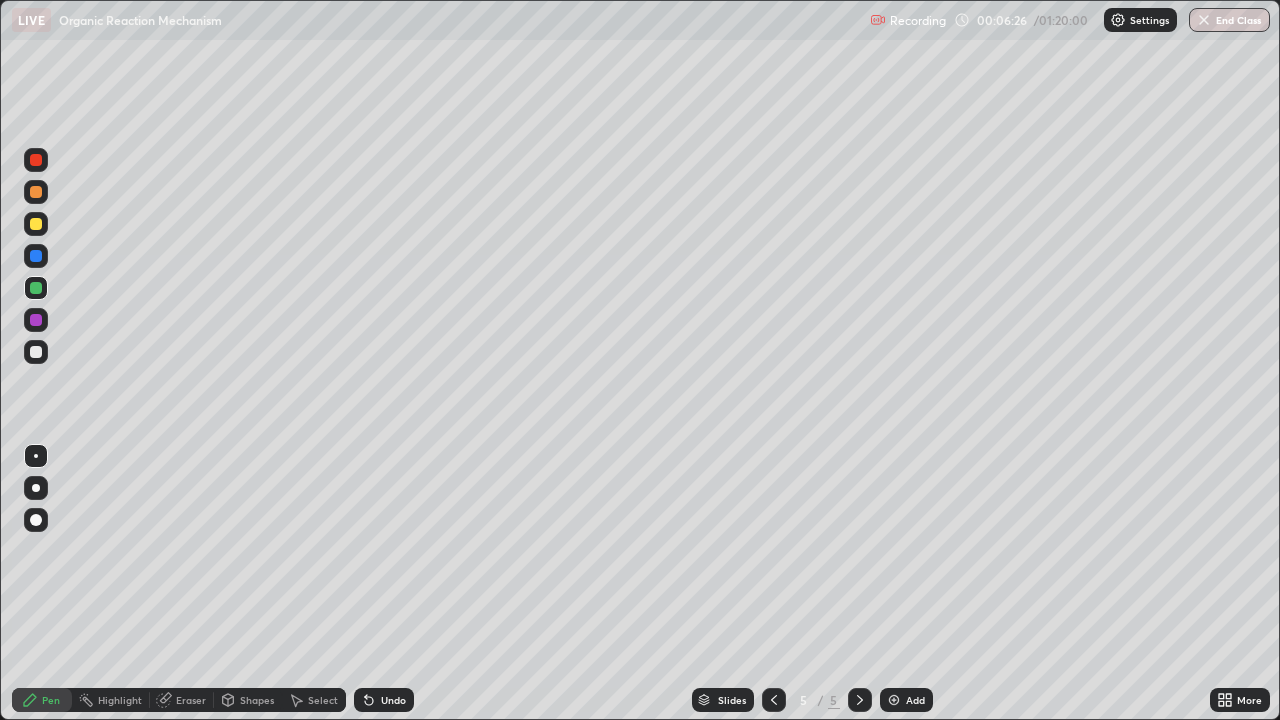 click at bounding box center [36, 224] 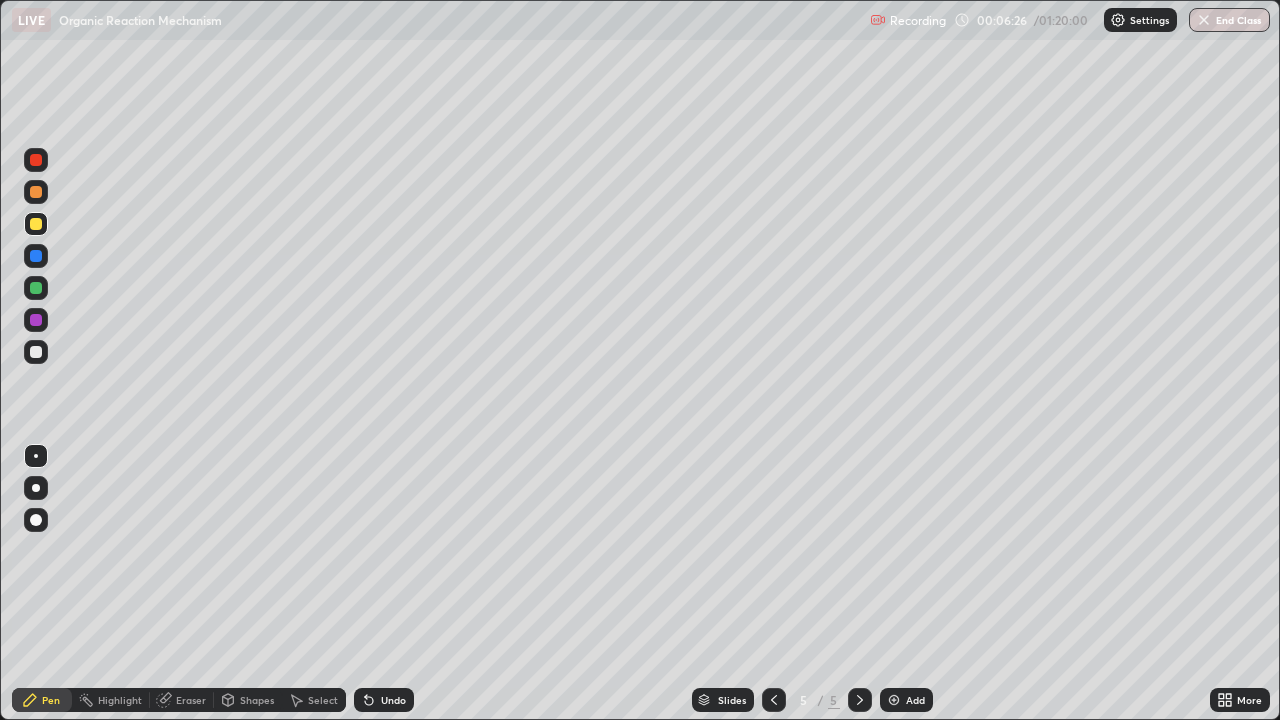click at bounding box center (36, 224) 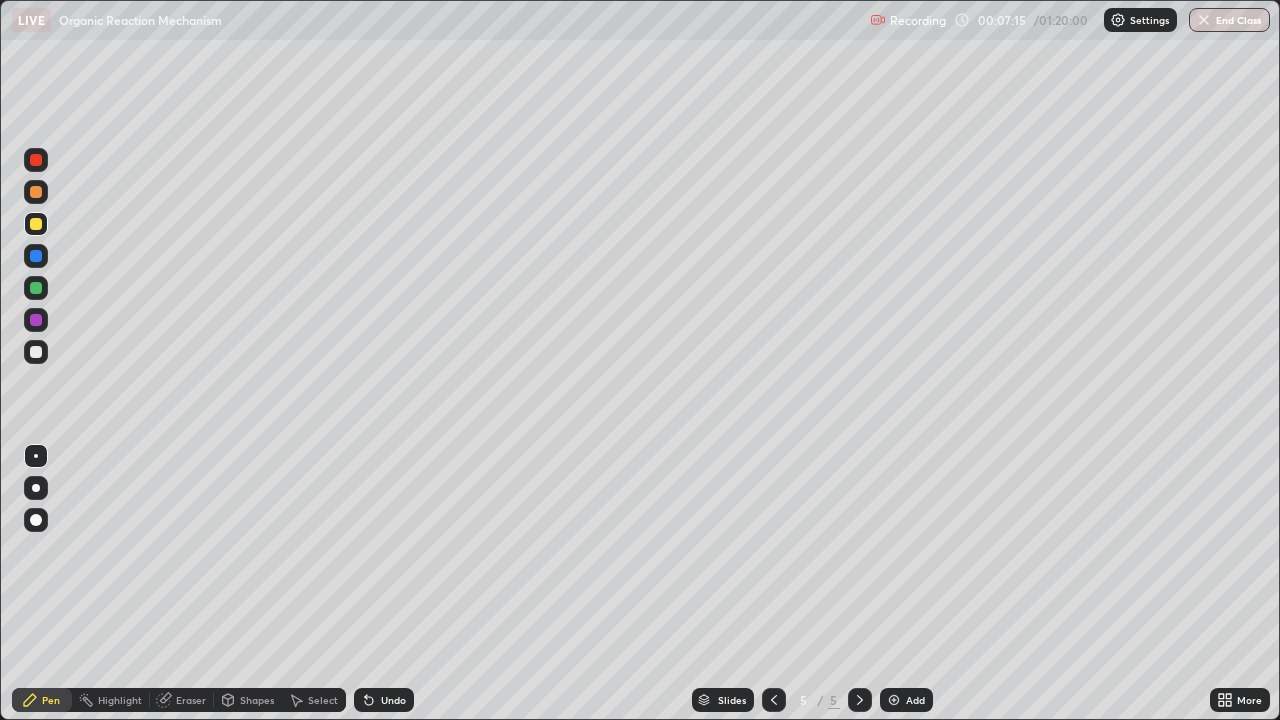 click at bounding box center [36, 288] 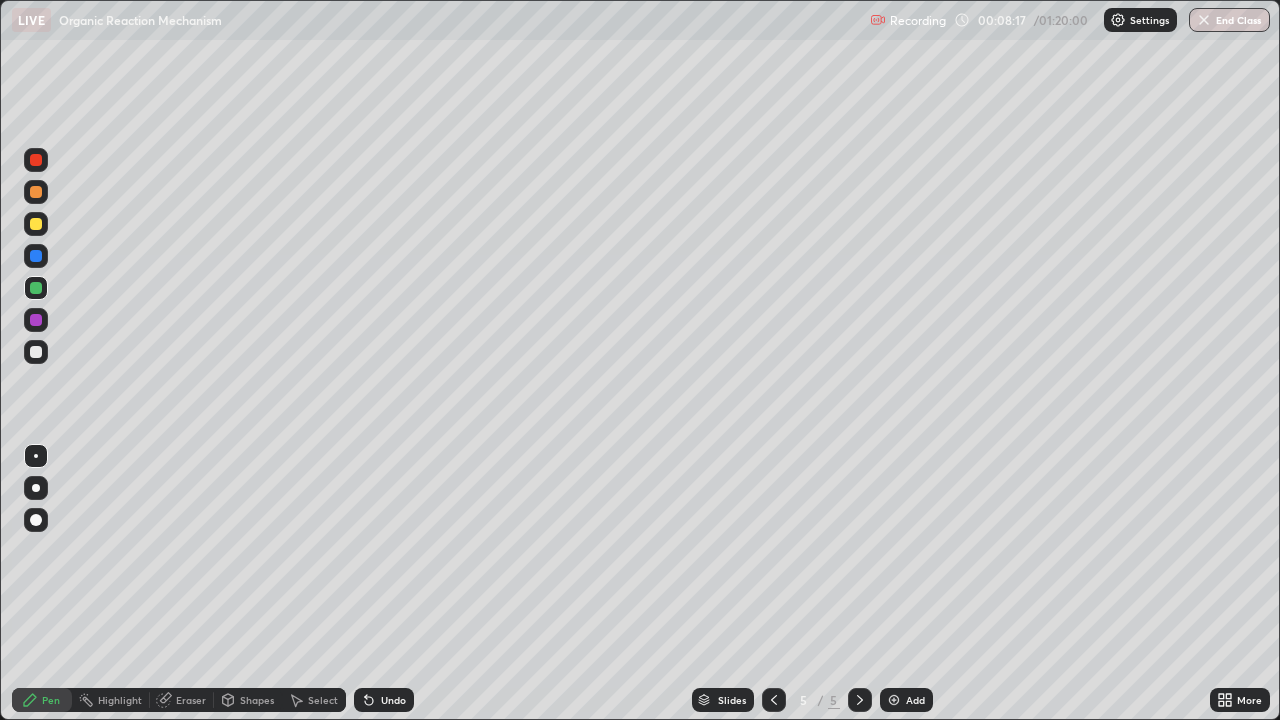 click 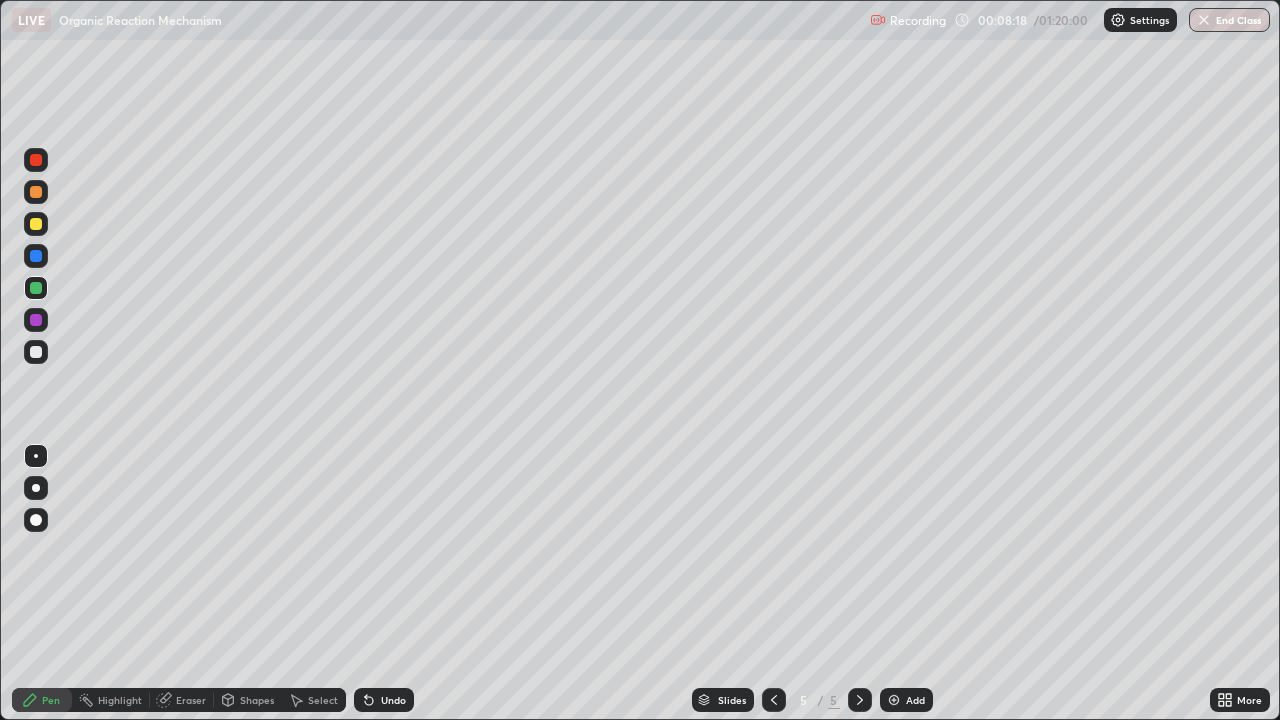 click 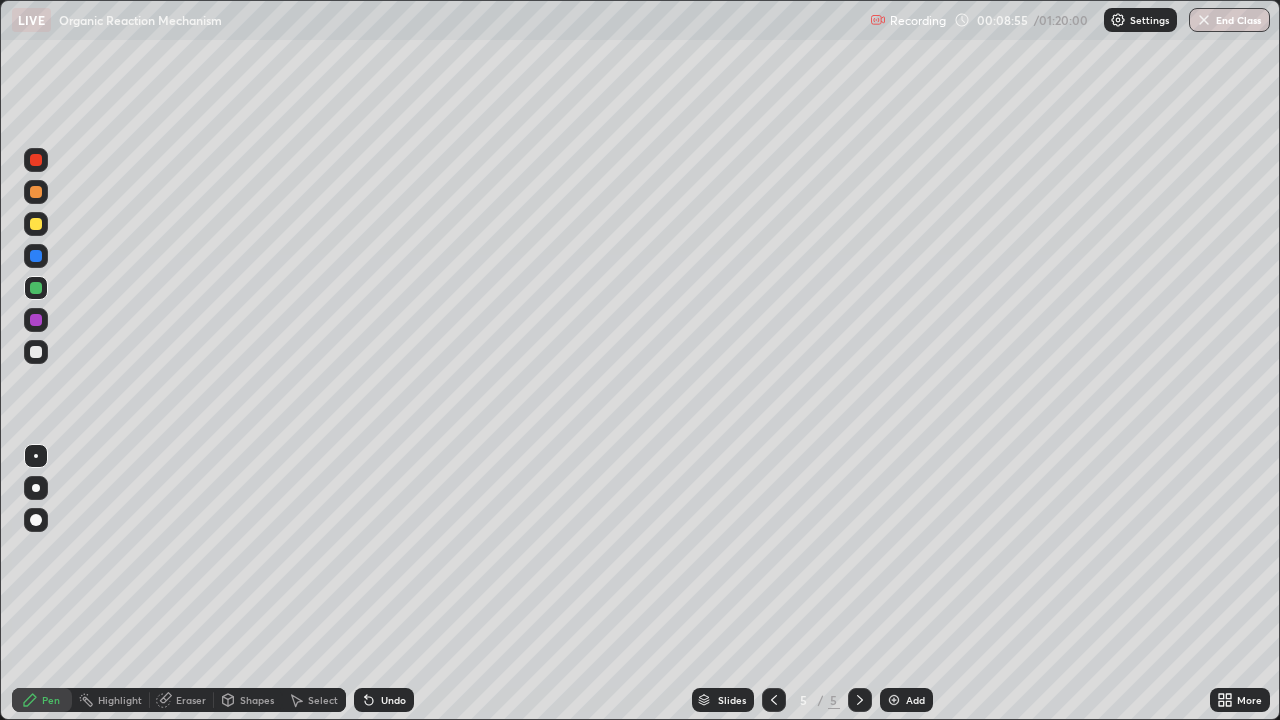 click at bounding box center (36, 224) 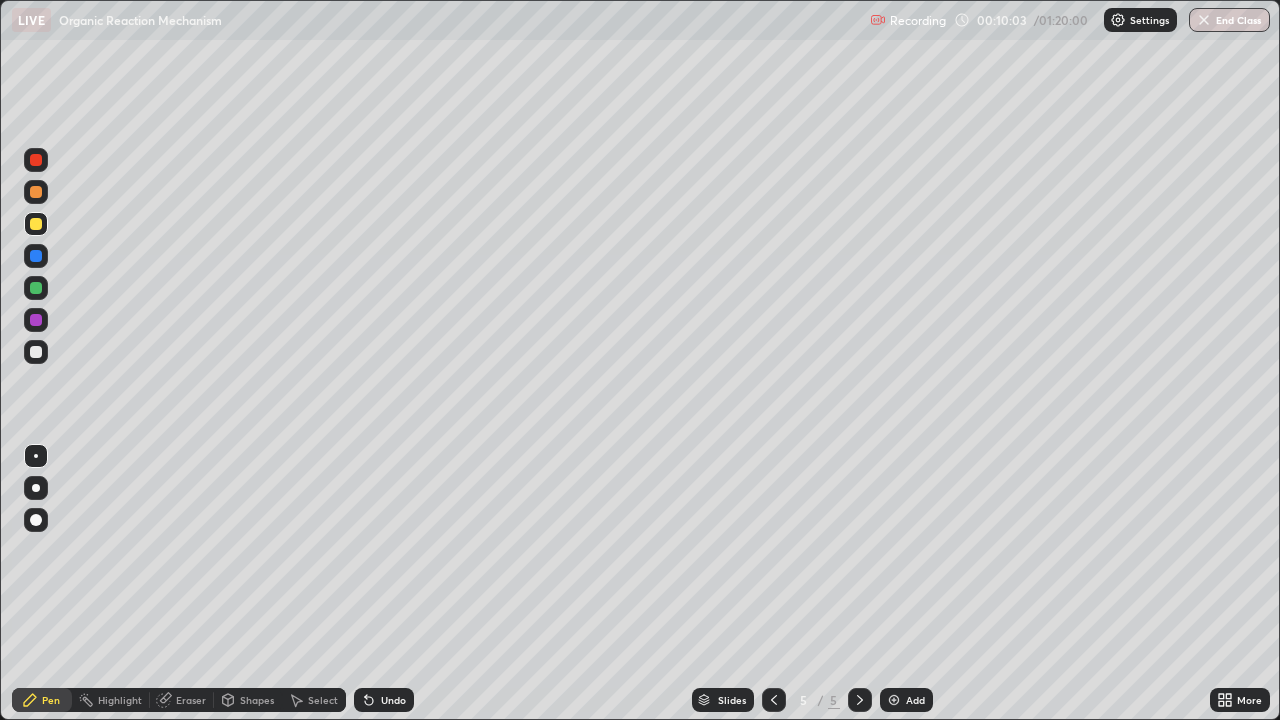 click at bounding box center [36, 352] 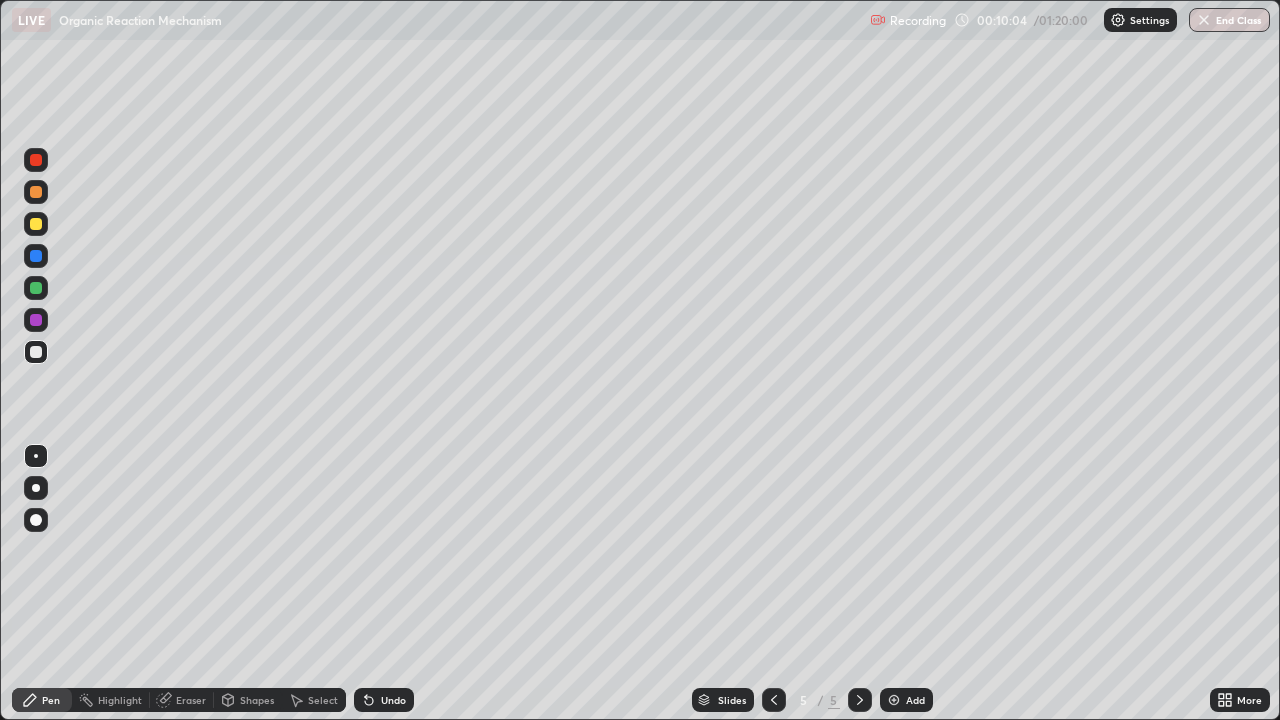 click at bounding box center (36, 352) 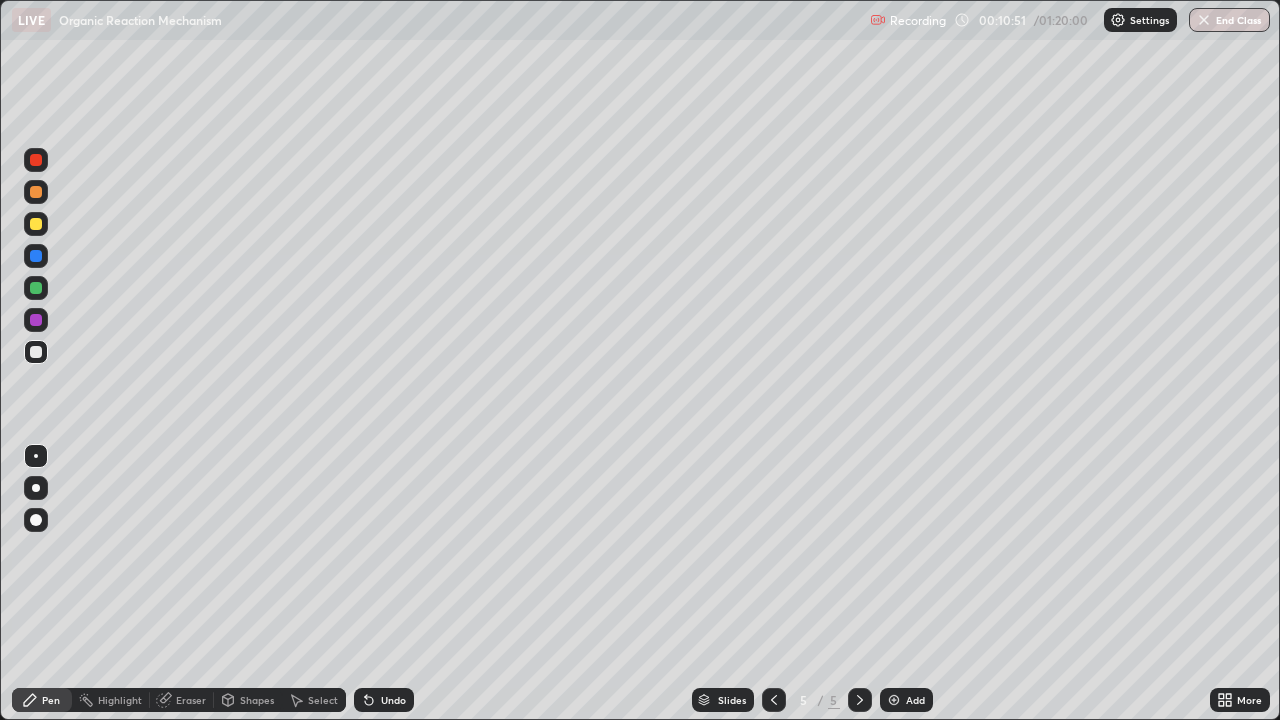 click at bounding box center (36, 256) 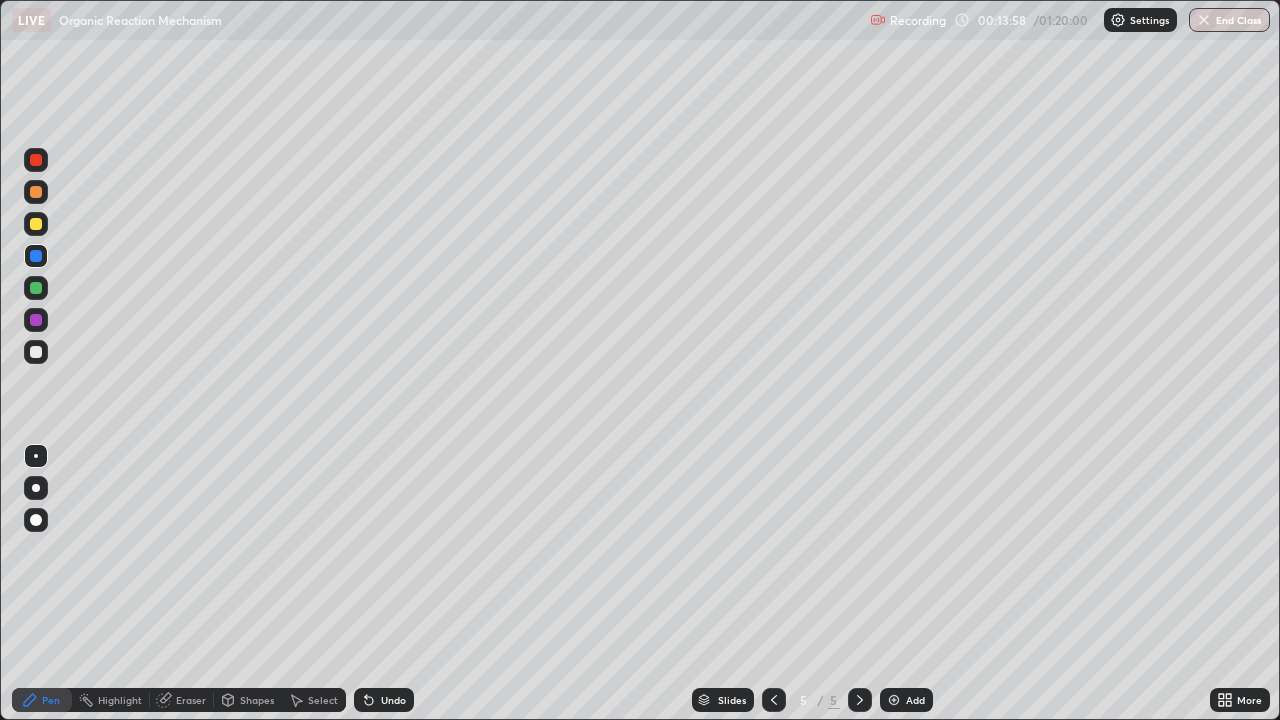 click on "Eraser" at bounding box center [182, 700] 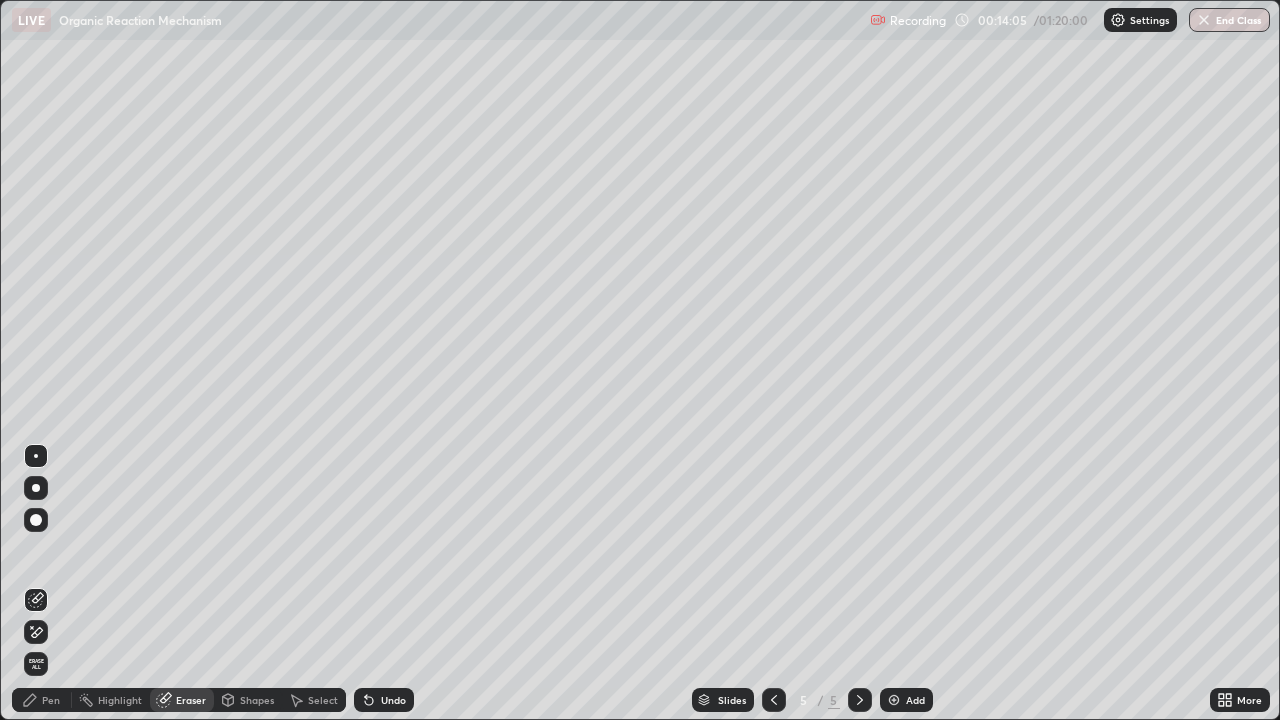 click on "Pen" at bounding box center [42, 700] 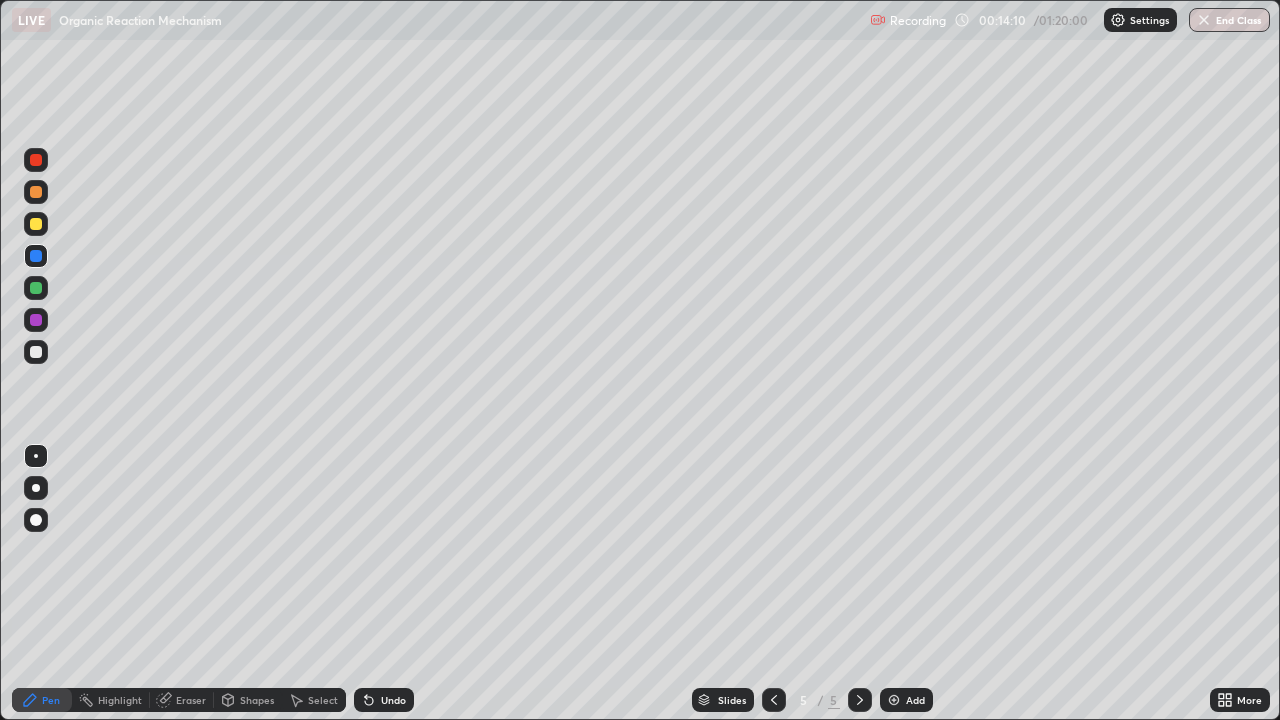 click at bounding box center [36, 192] 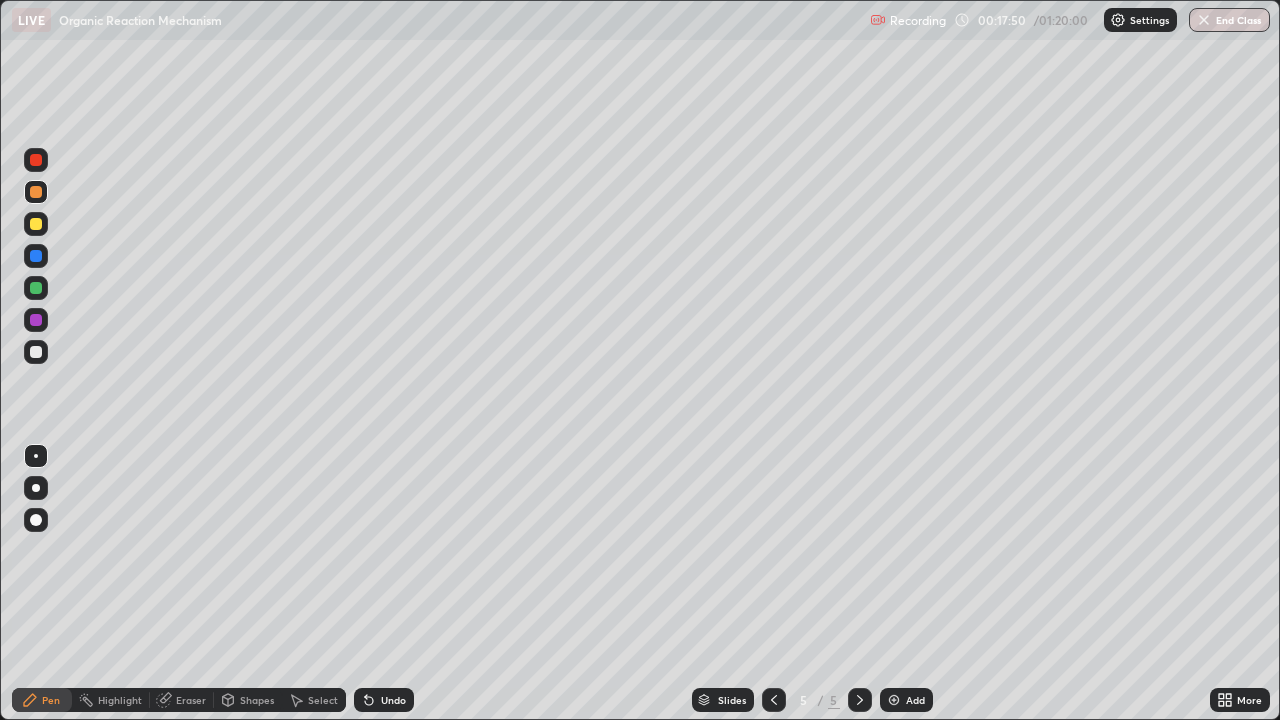 click at bounding box center (36, 288) 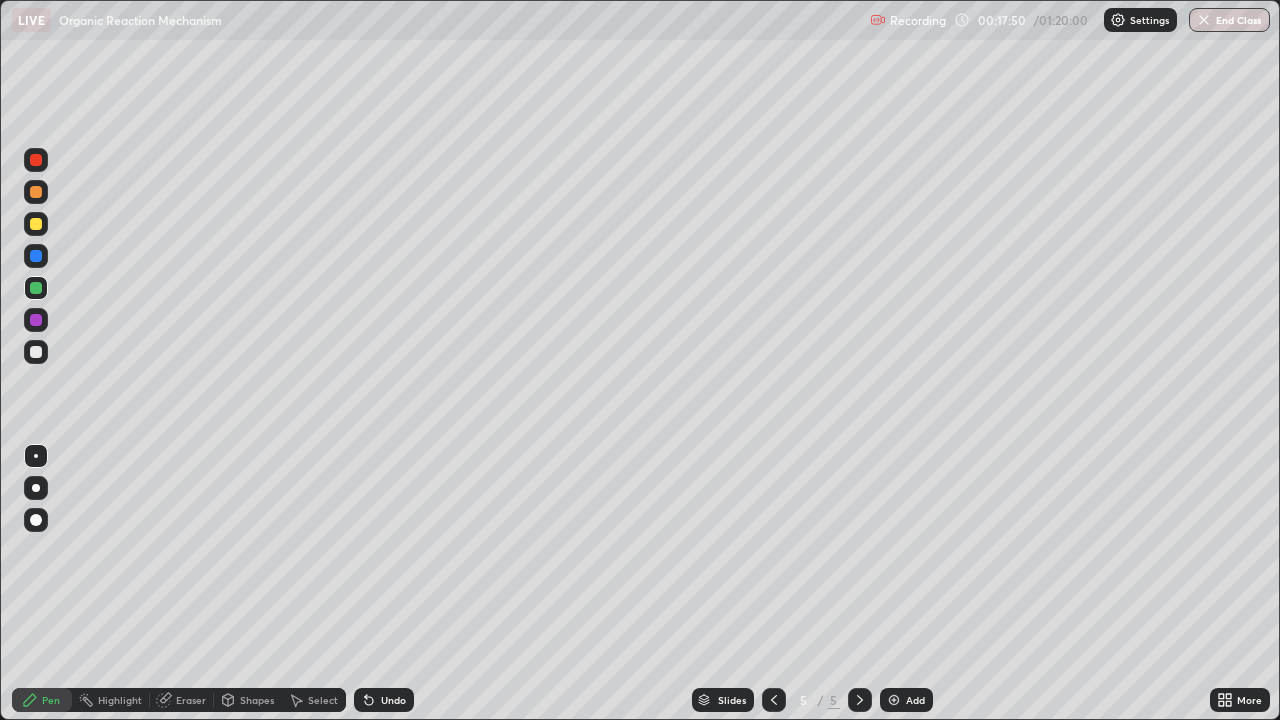 click at bounding box center (36, 288) 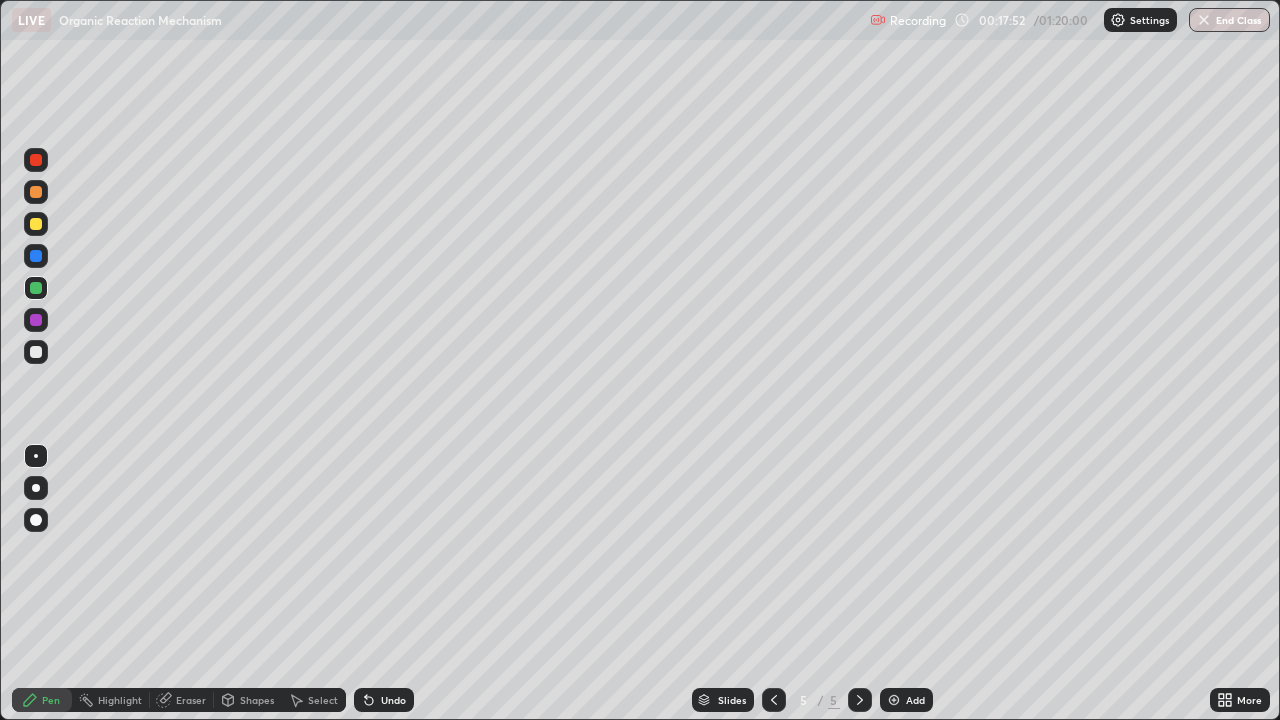 click at bounding box center (36, 256) 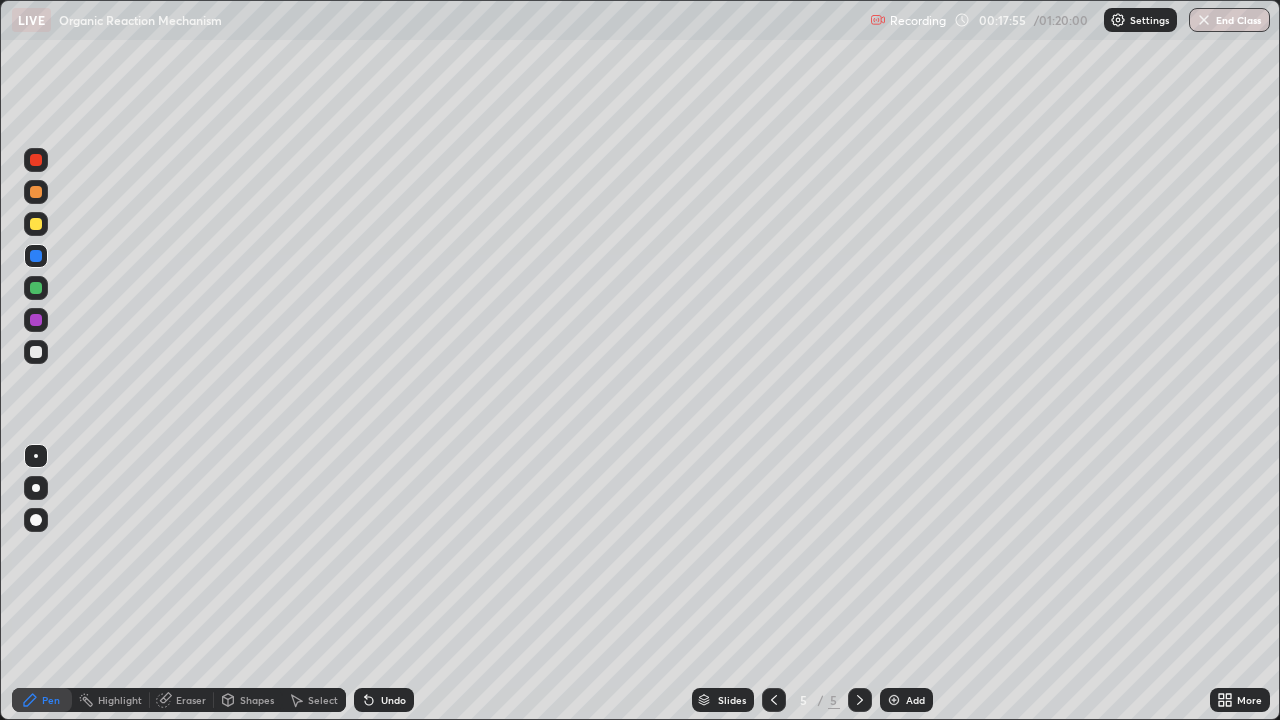 click at bounding box center (36, 160) 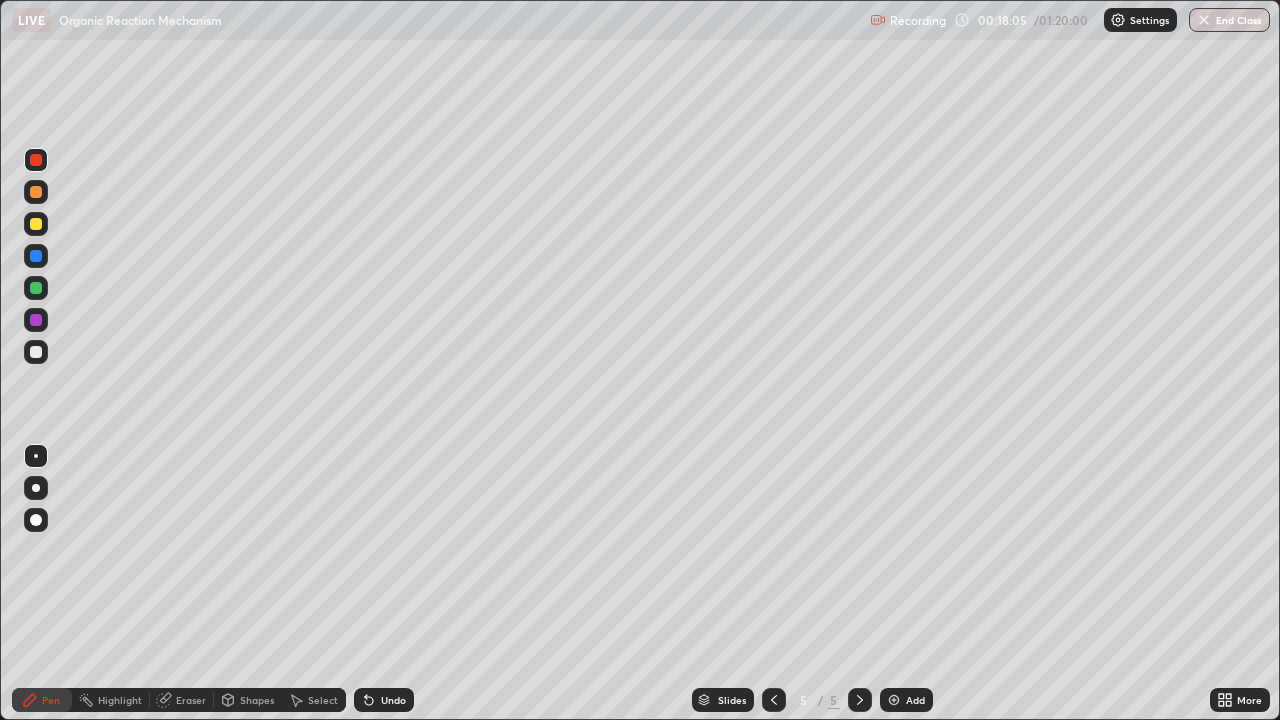 click at bounding box center [36, 352] 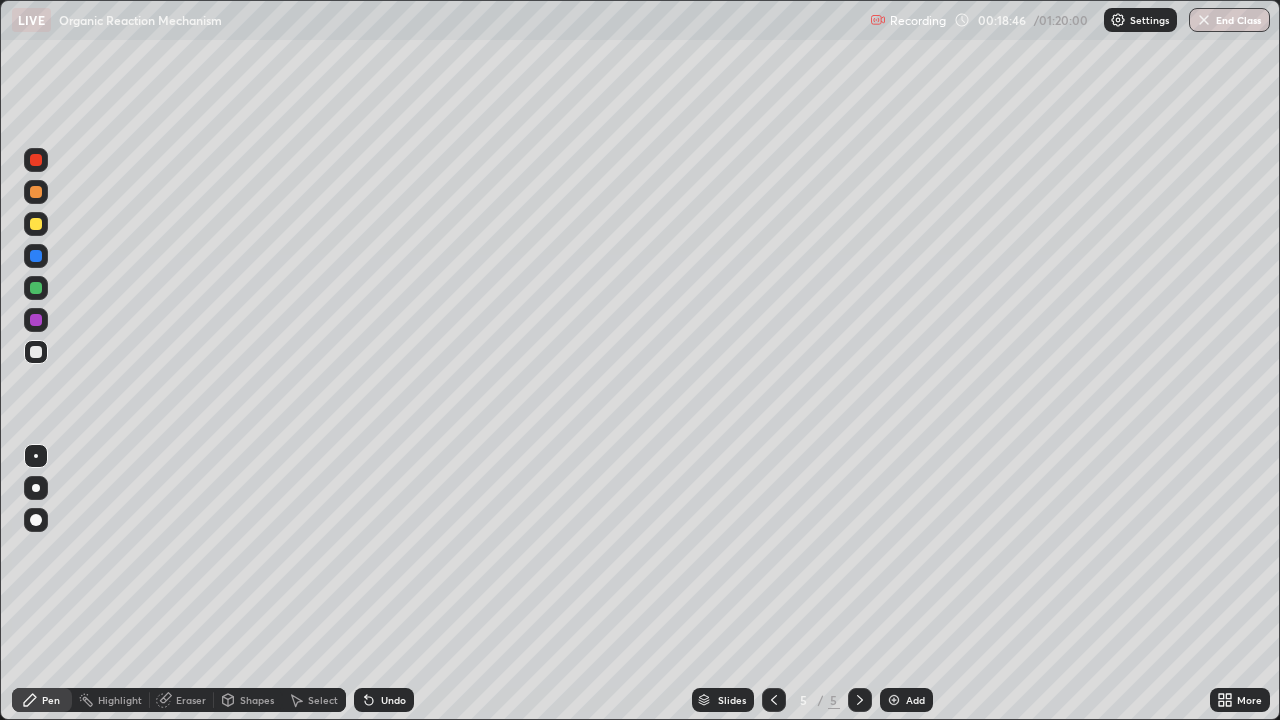 click at bounding box center [36, 192] 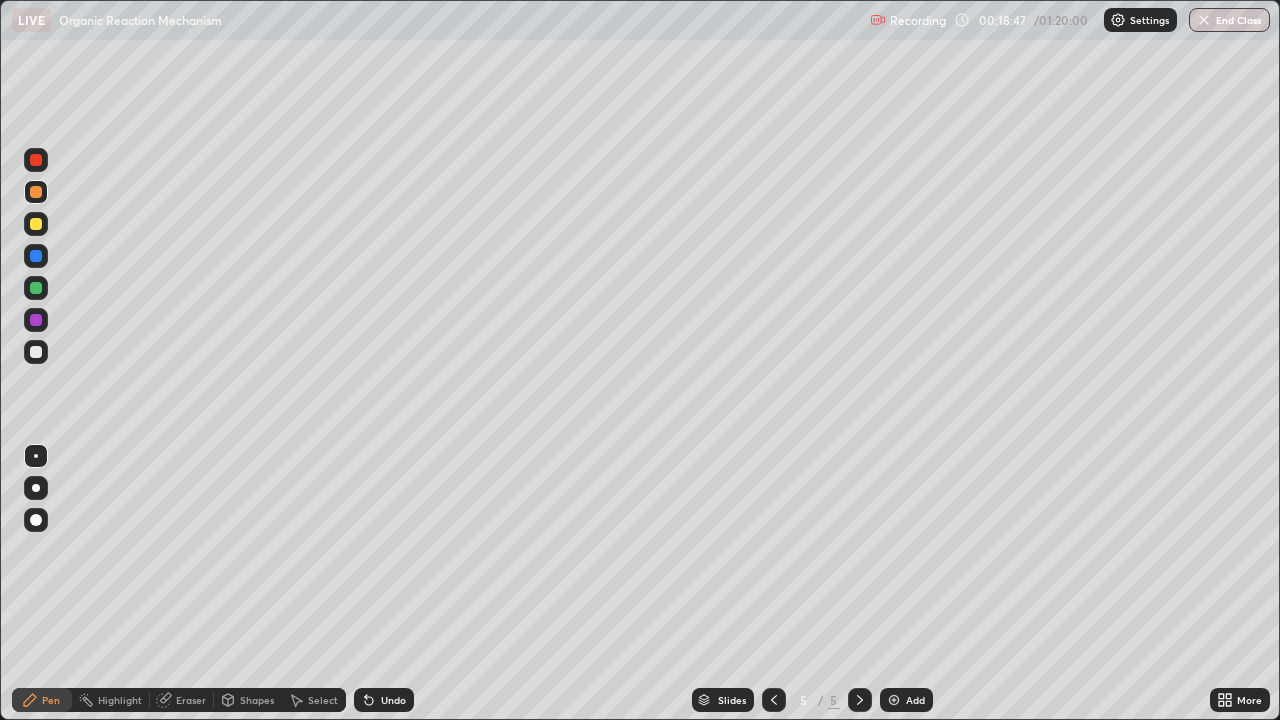 click at bounding box center (36, 192) 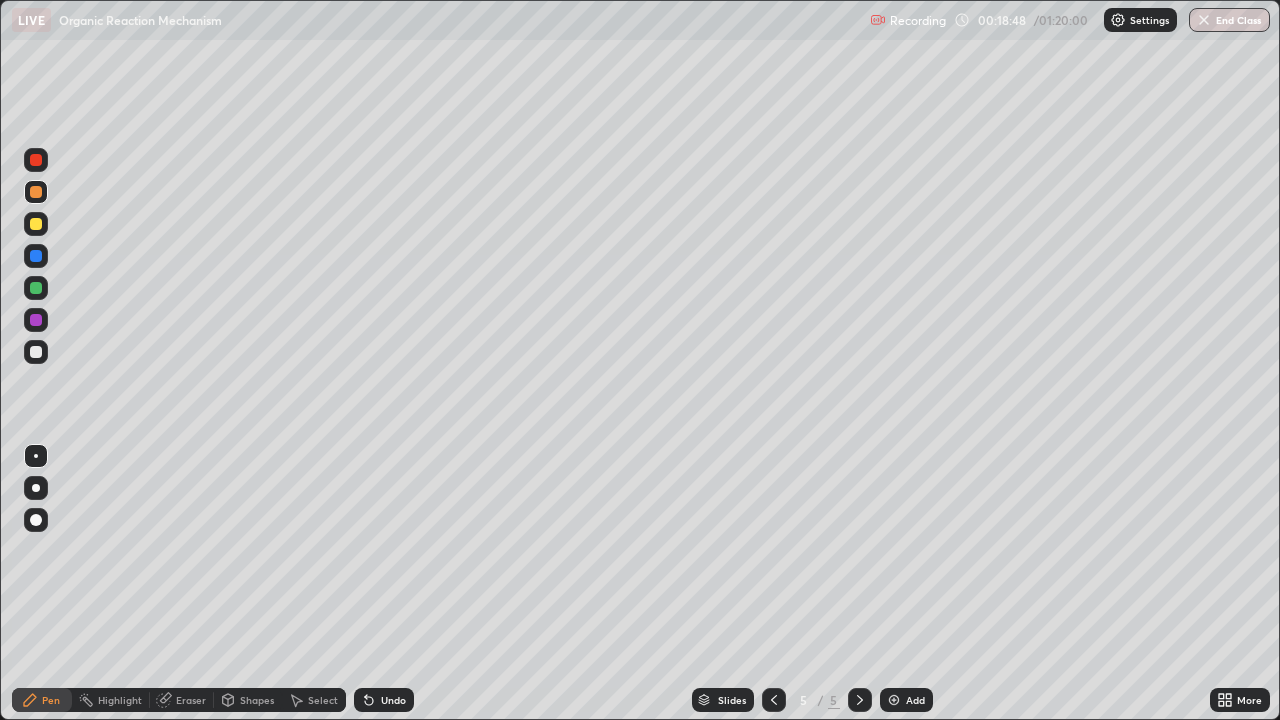 click at bounding box center [36, 352] 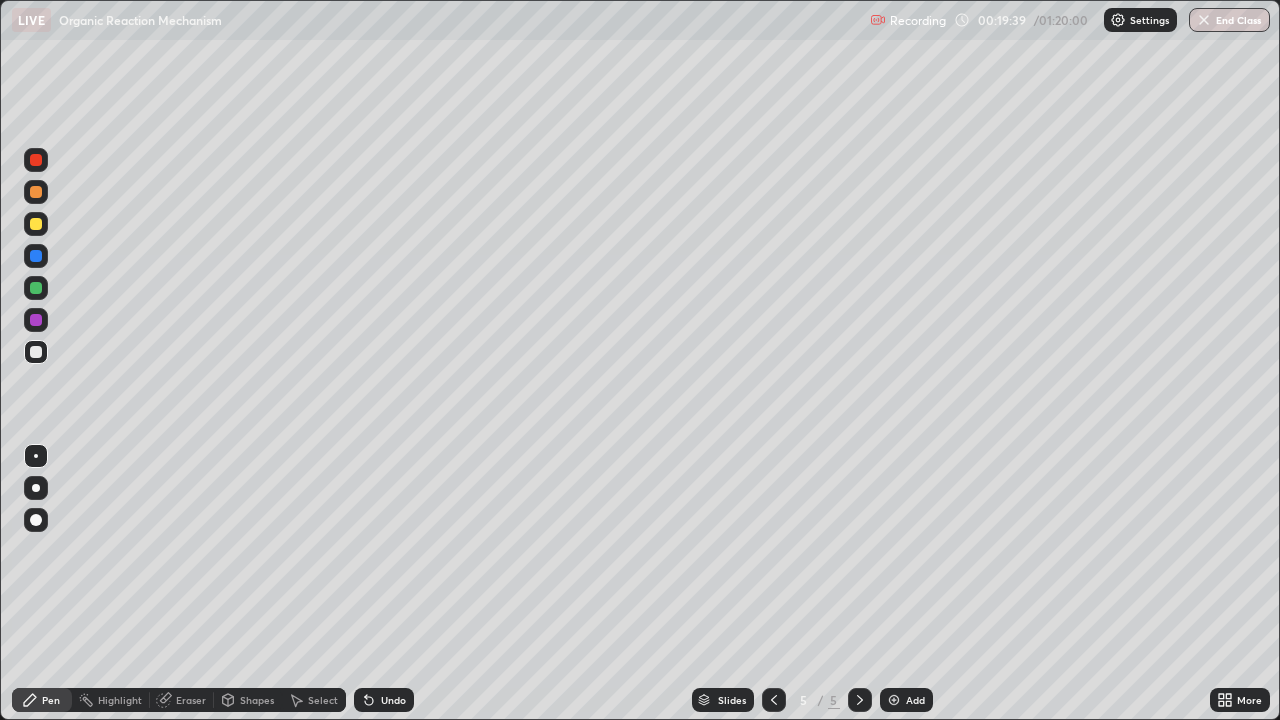 click at bounding box center (36, 256) 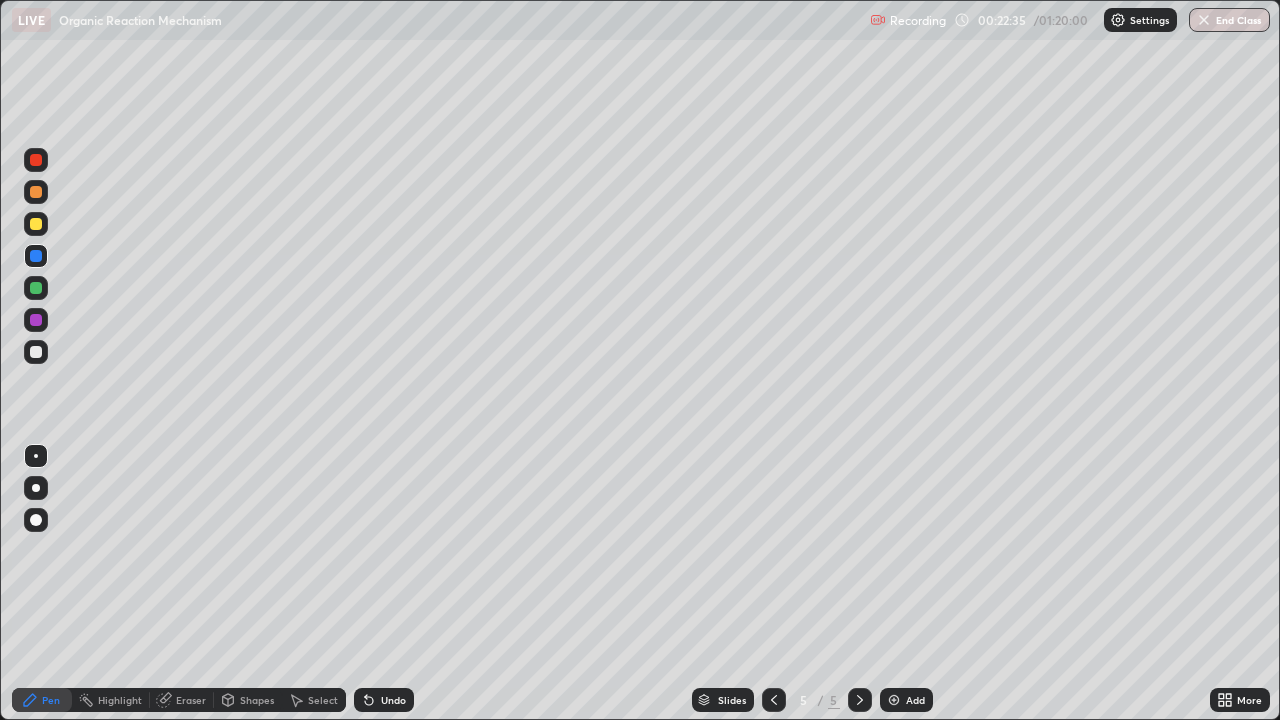 click at bounding box center [36, 288] 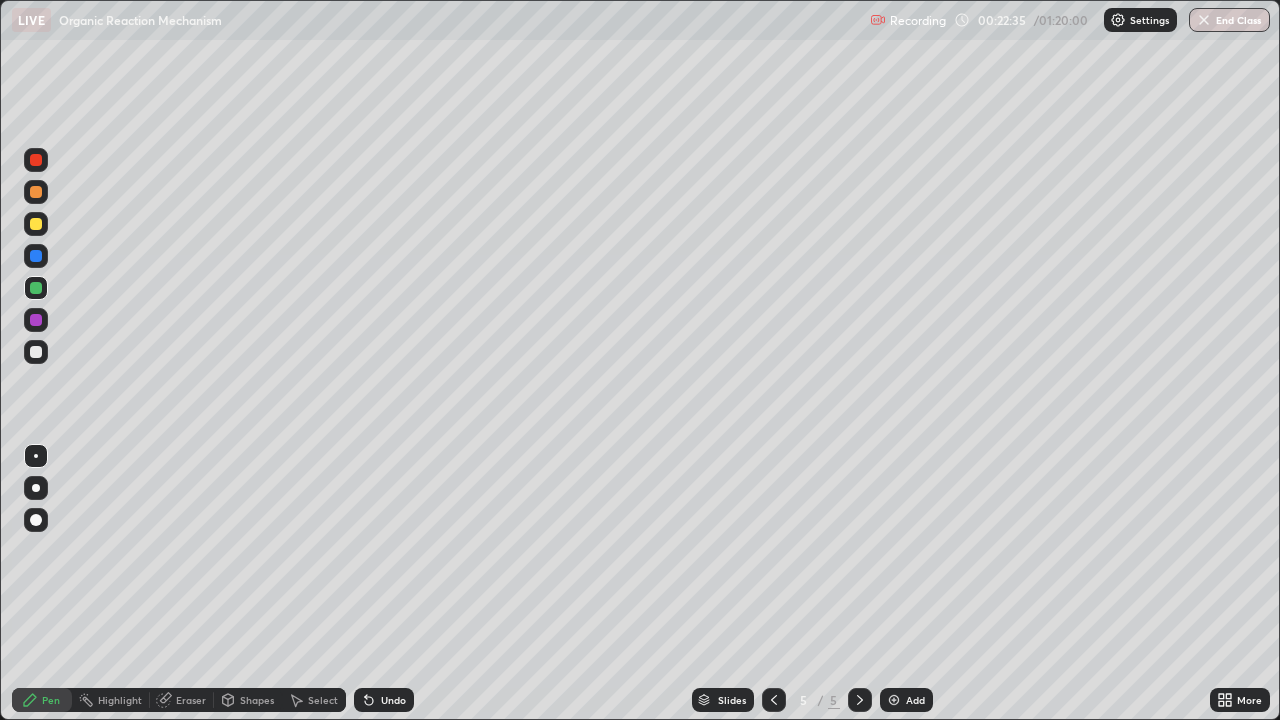click at bounding box center (36, 288) 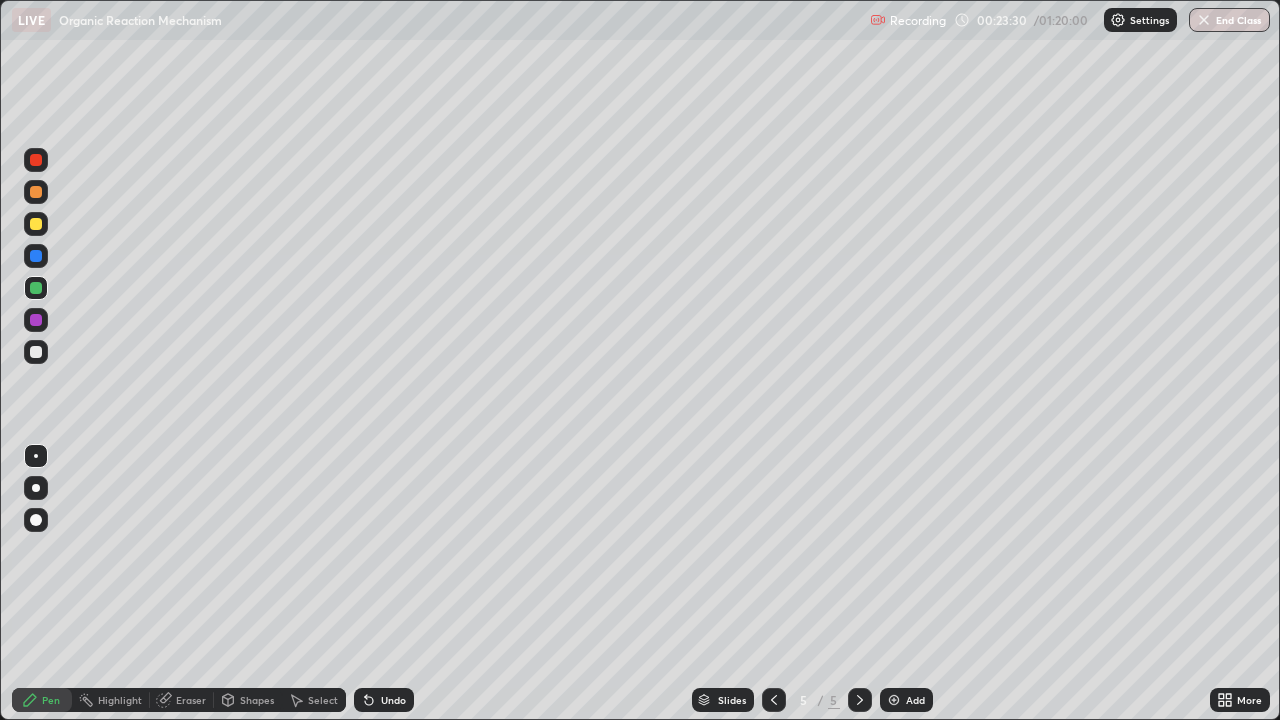 click 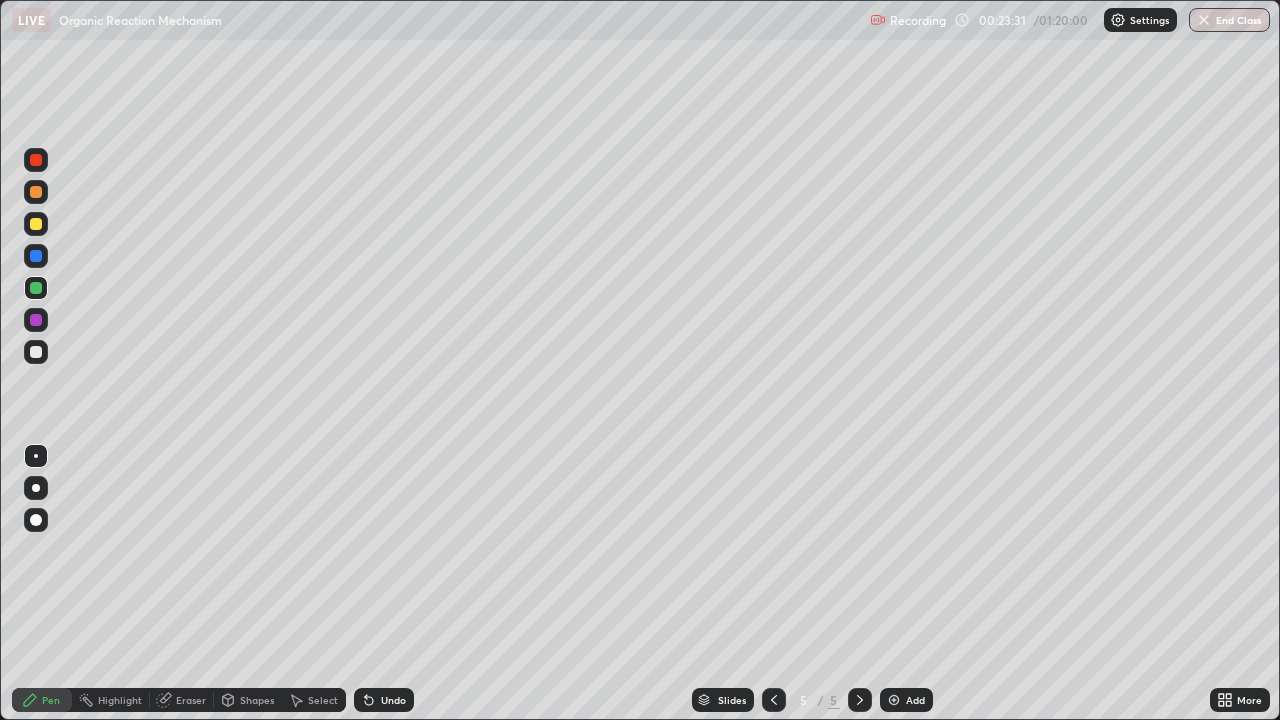 click 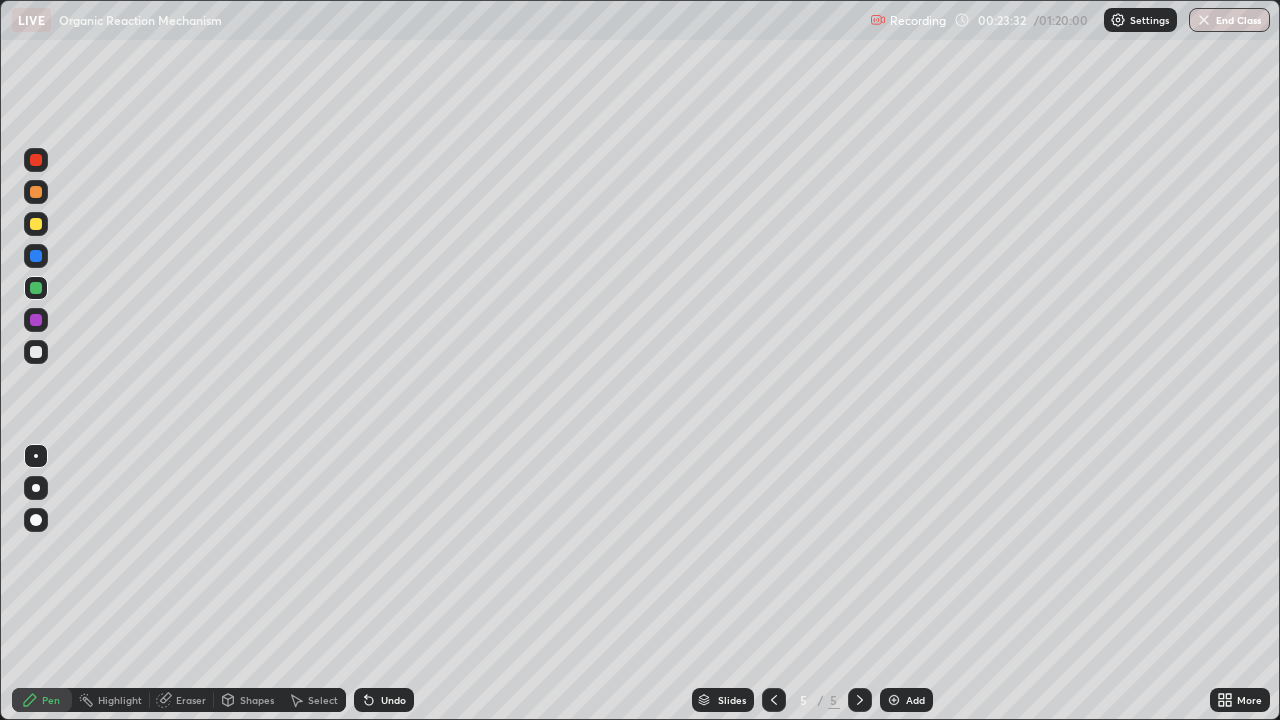 click 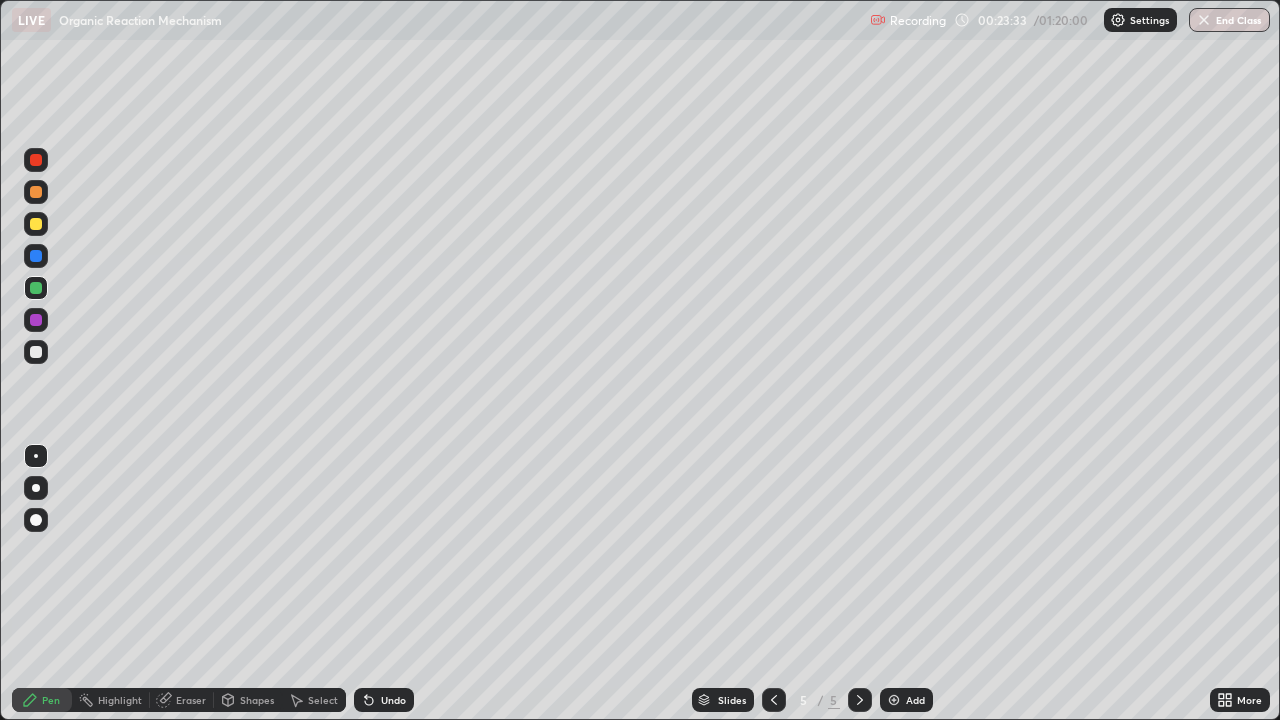 click 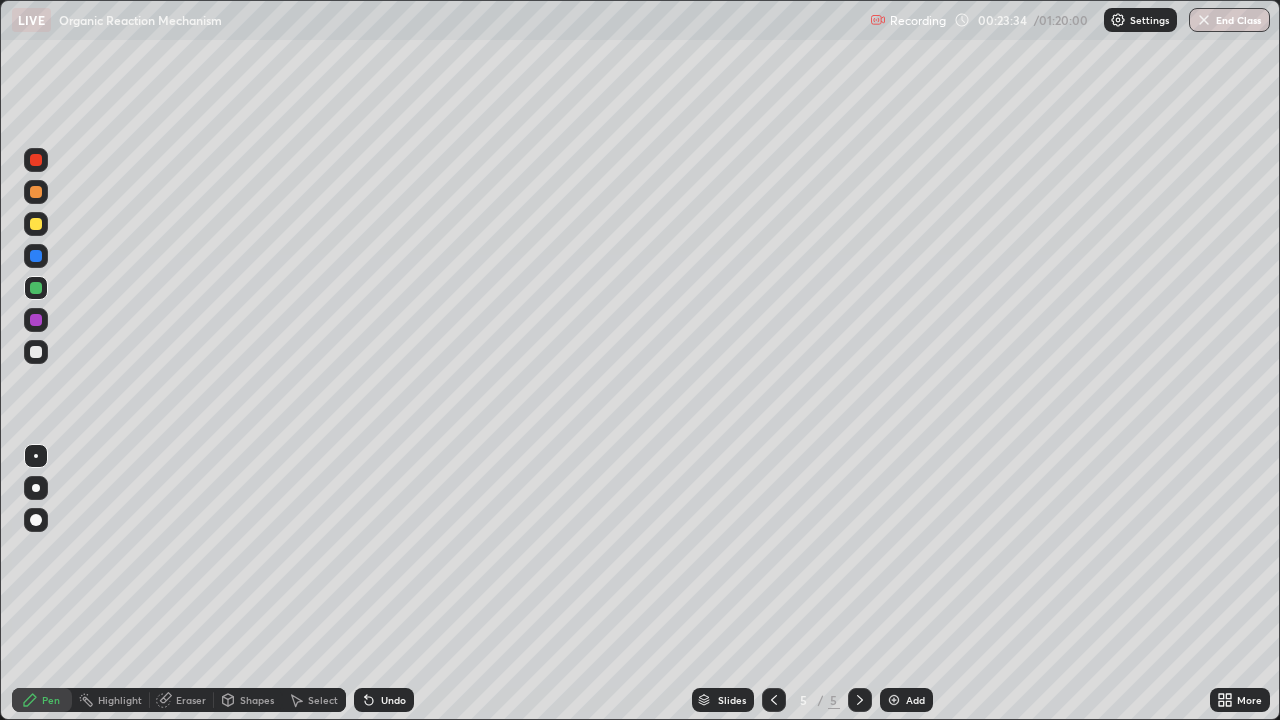 click 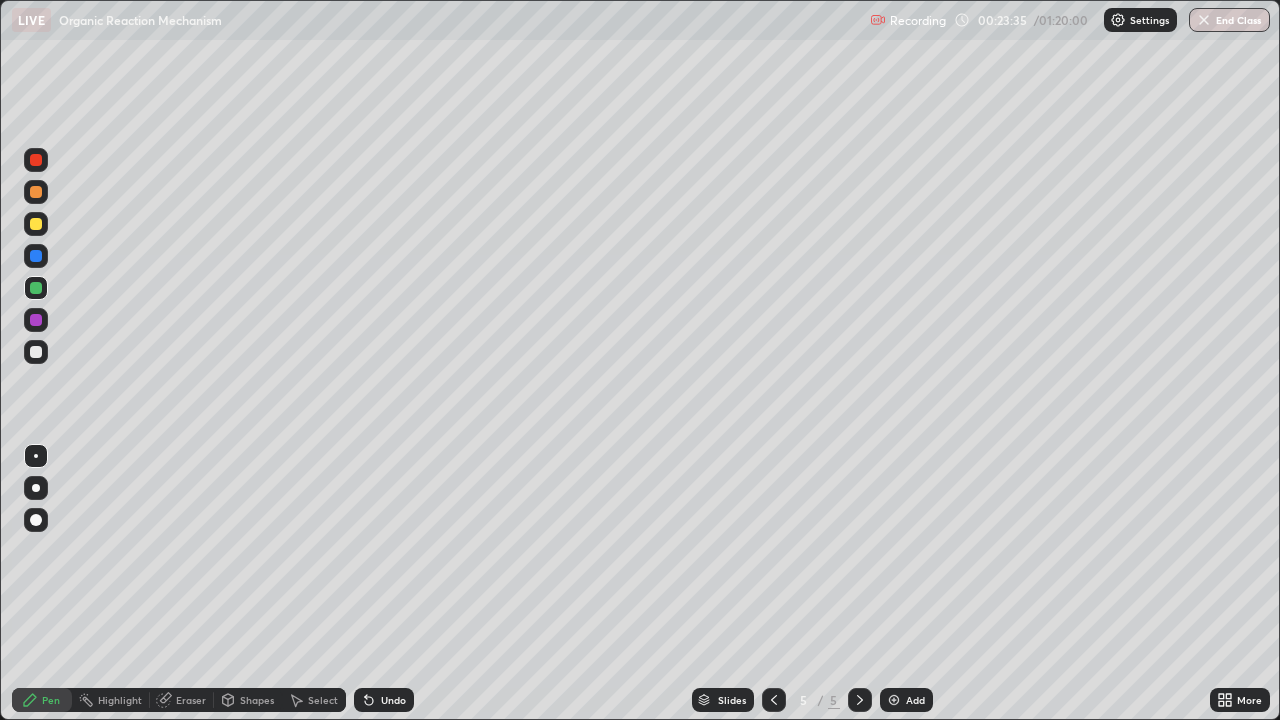 click 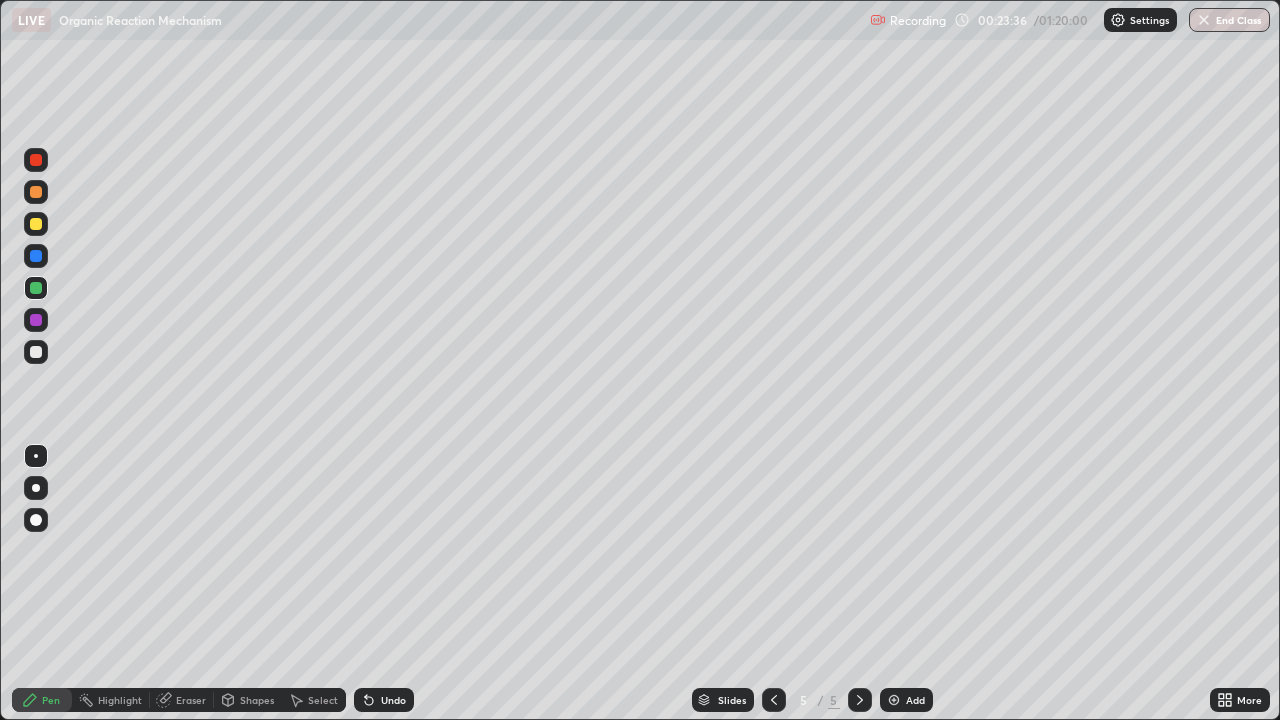 click 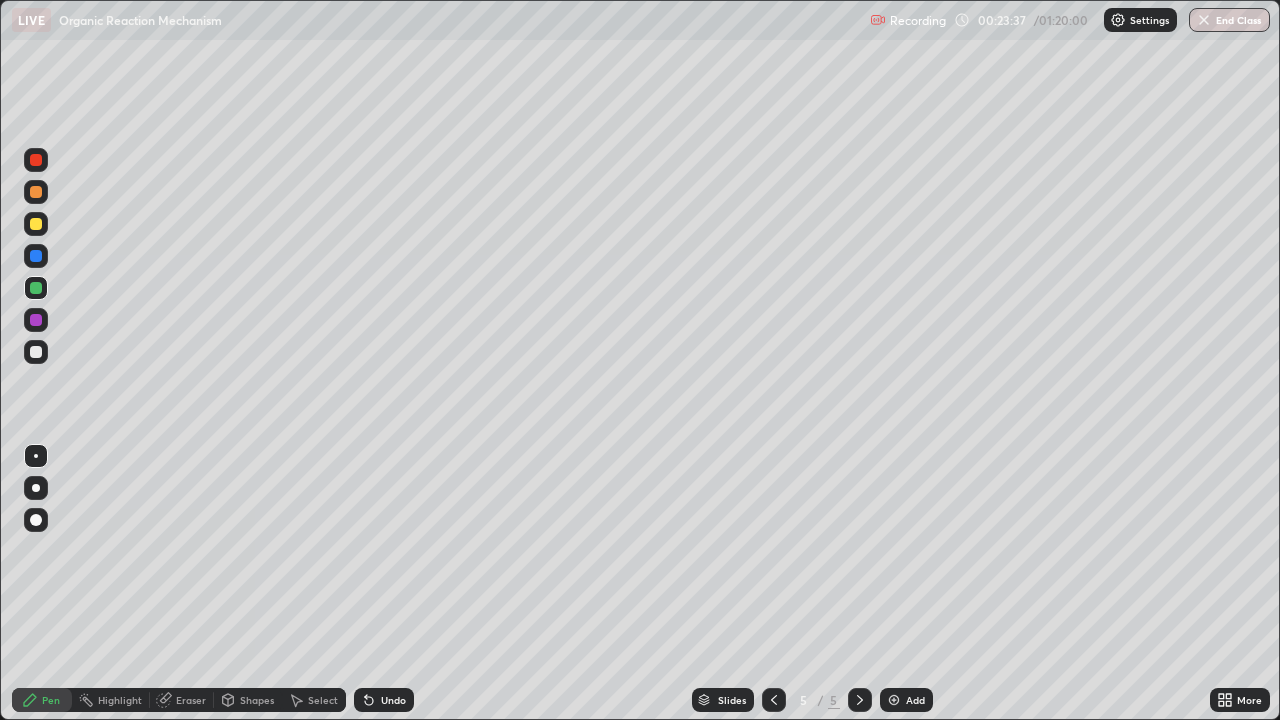 click at bounding box center (36, 352) 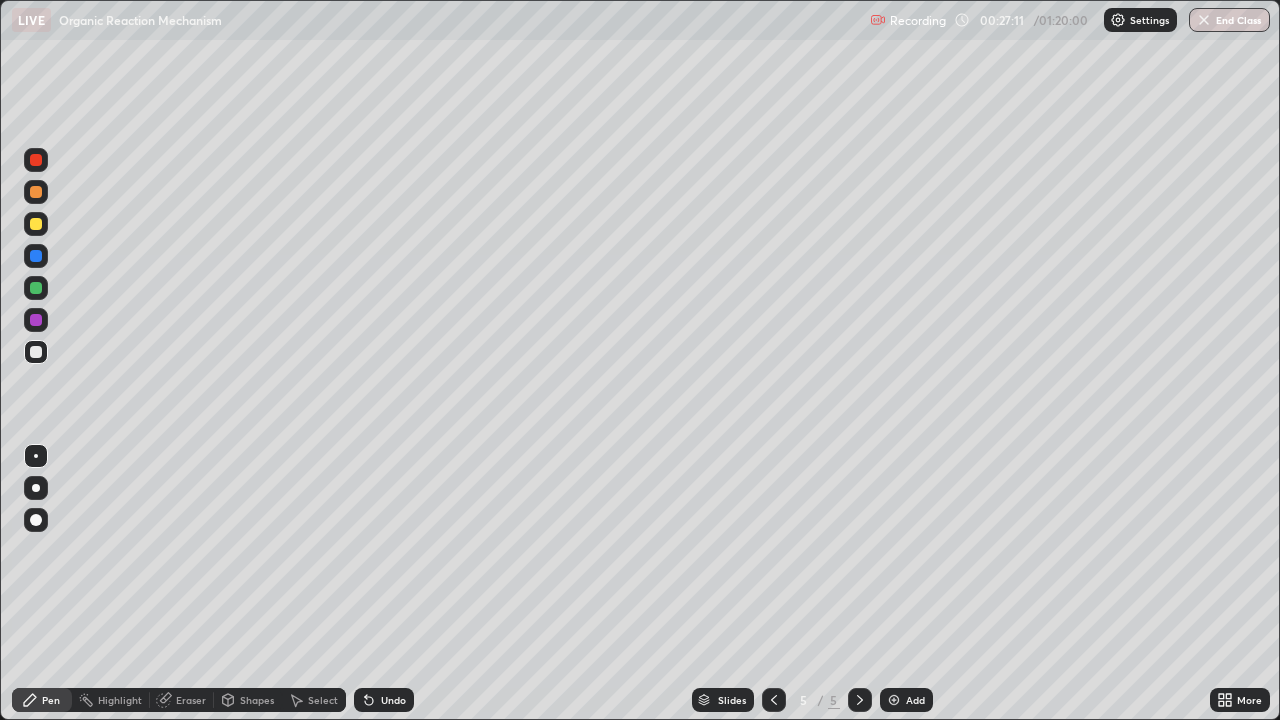 click at bounding box center [36, 288] 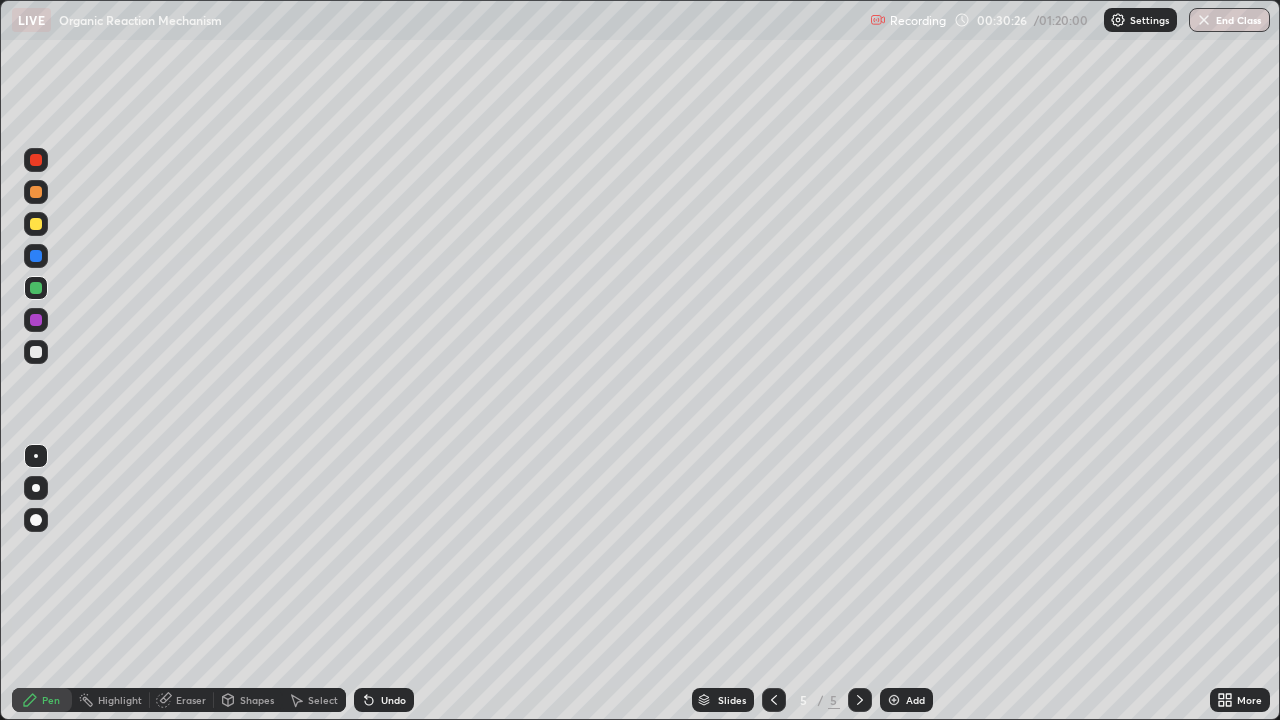 click at bounding box center (36, 192) 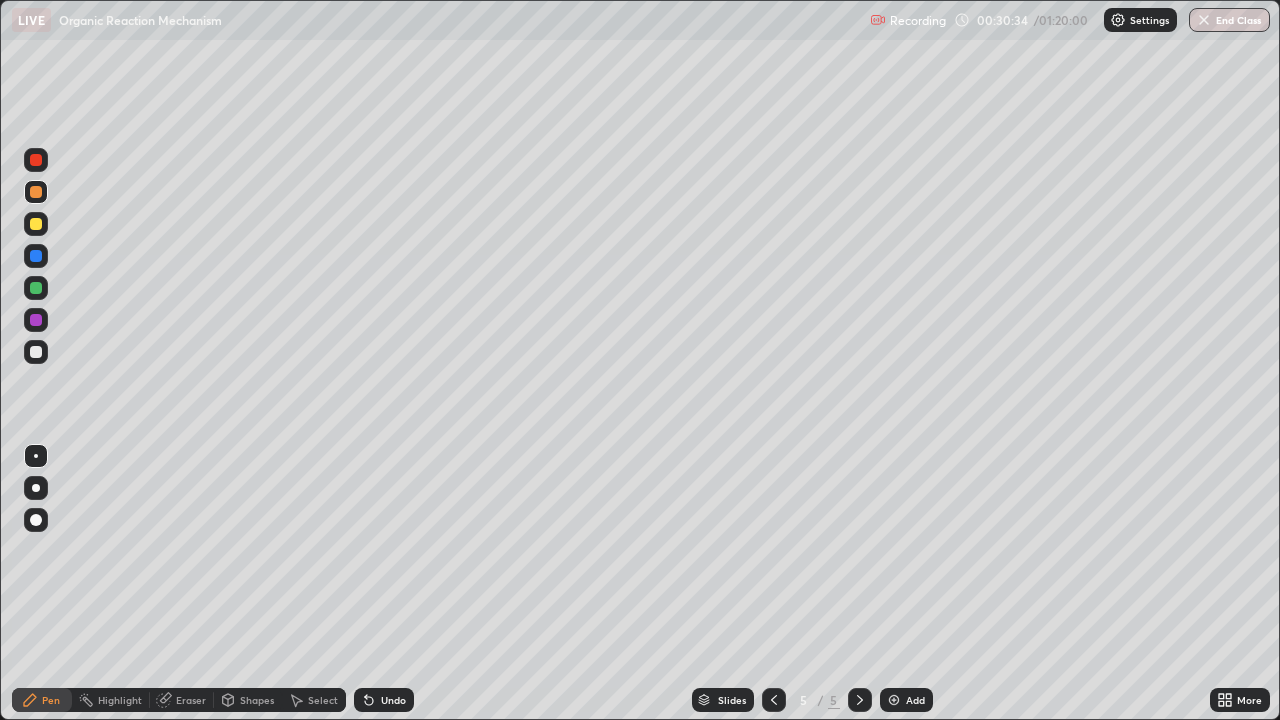 click 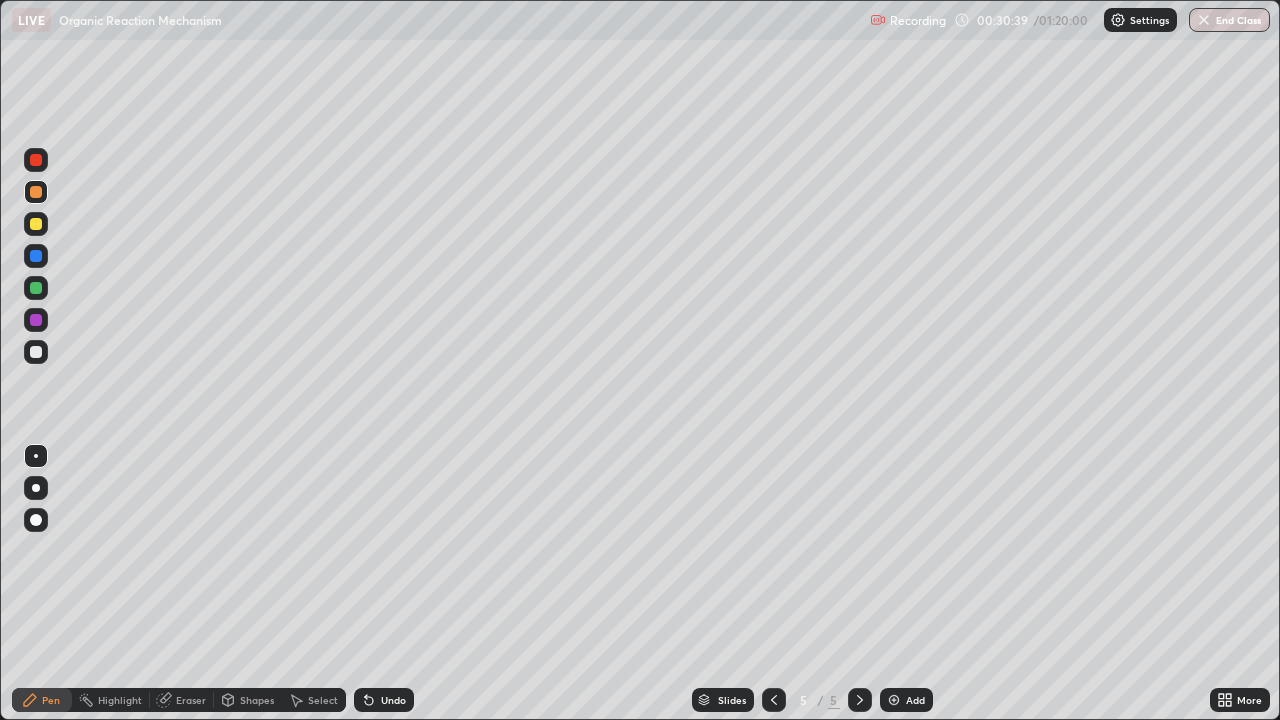 click on "Erase all" at bounding box center [36, 360] 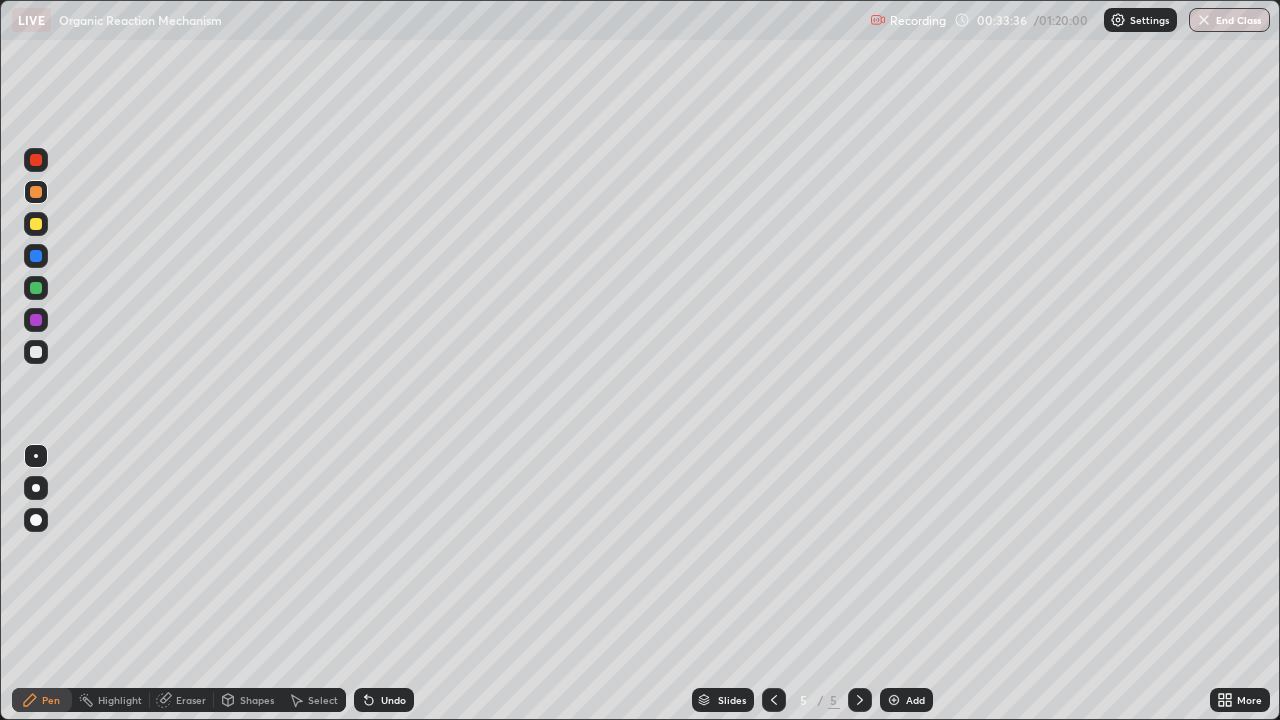 click at bounding box center [36, 352] 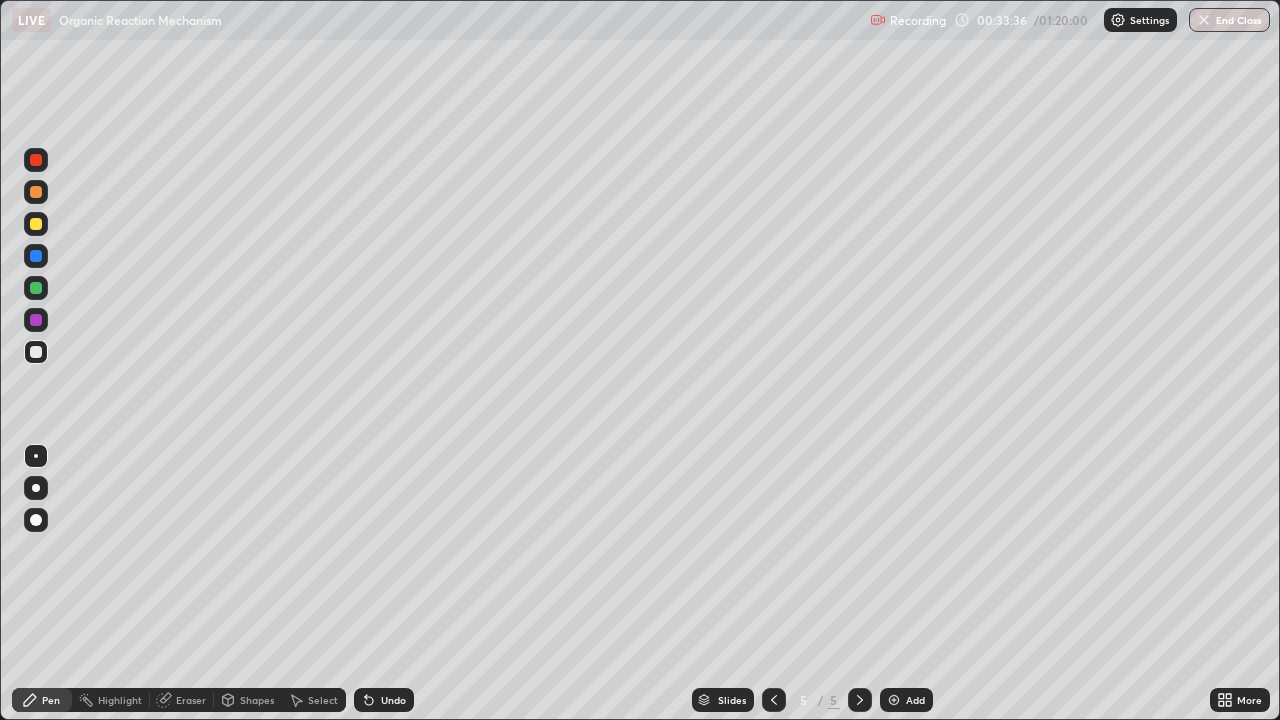 click at bounding box center (36, 352) 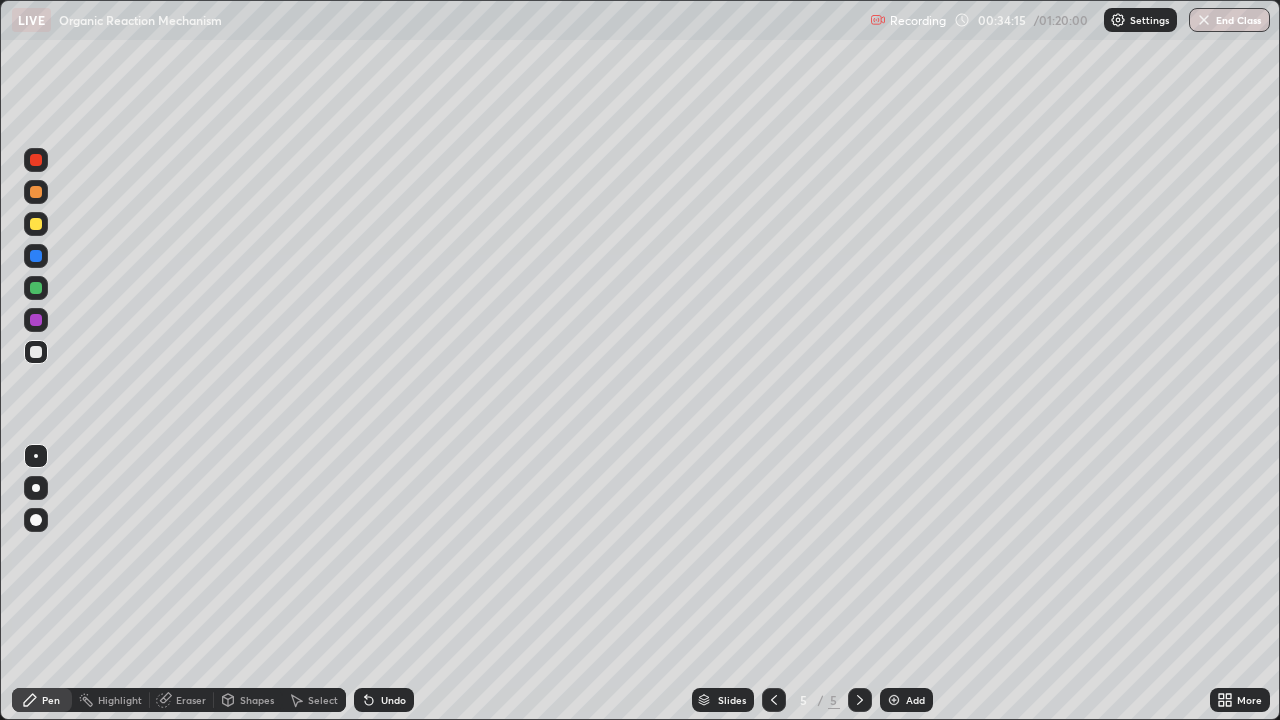 click at bounding box center [36, 192] 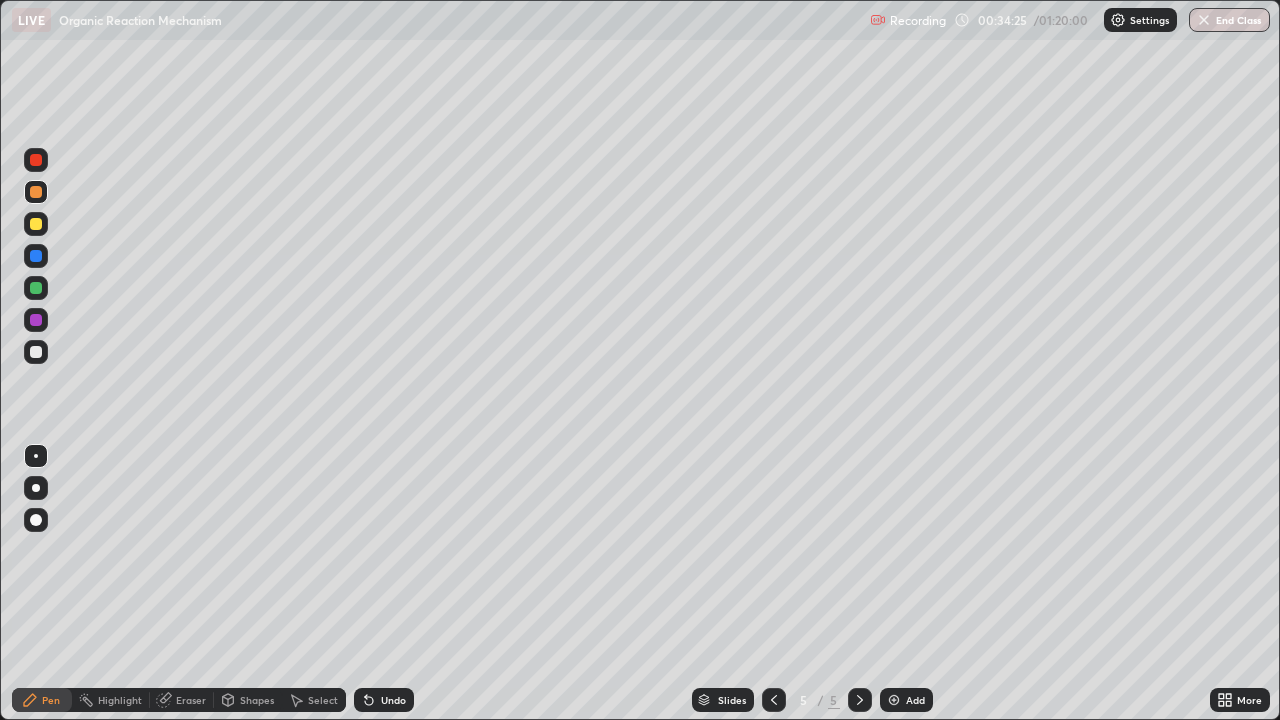 click at bounding box center (36, 288) 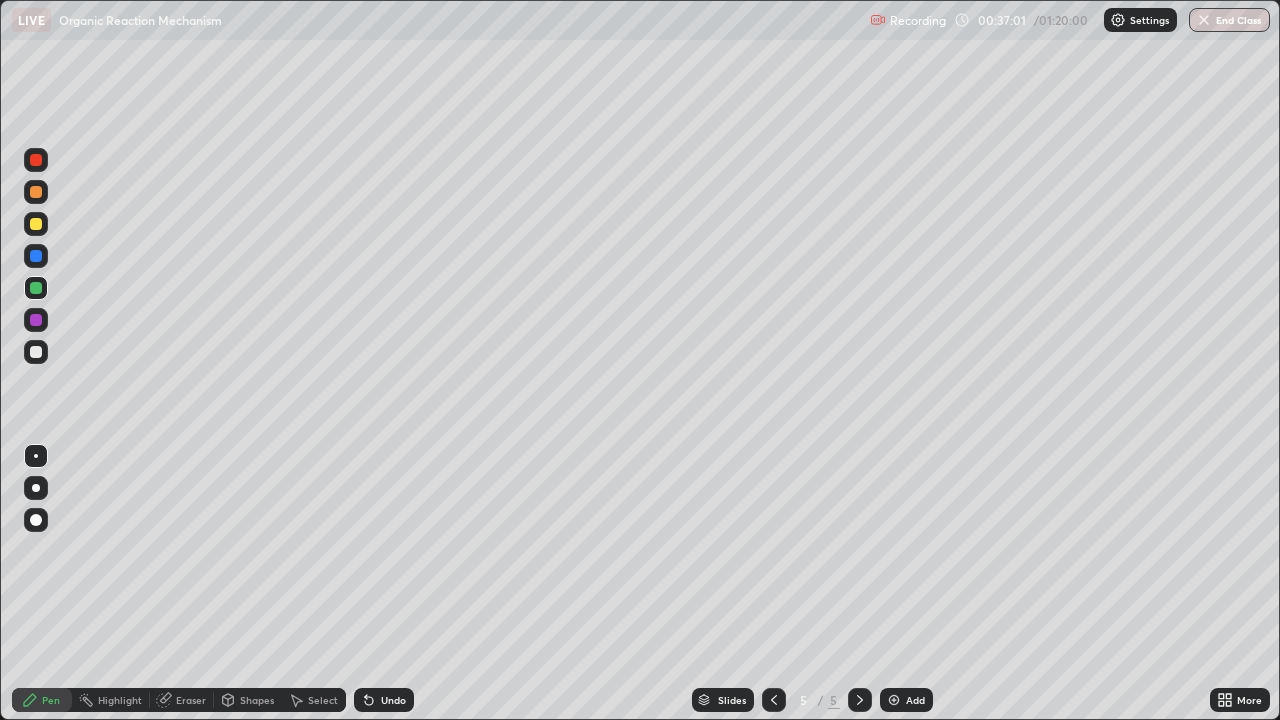 click at bounding box center (36, 224) 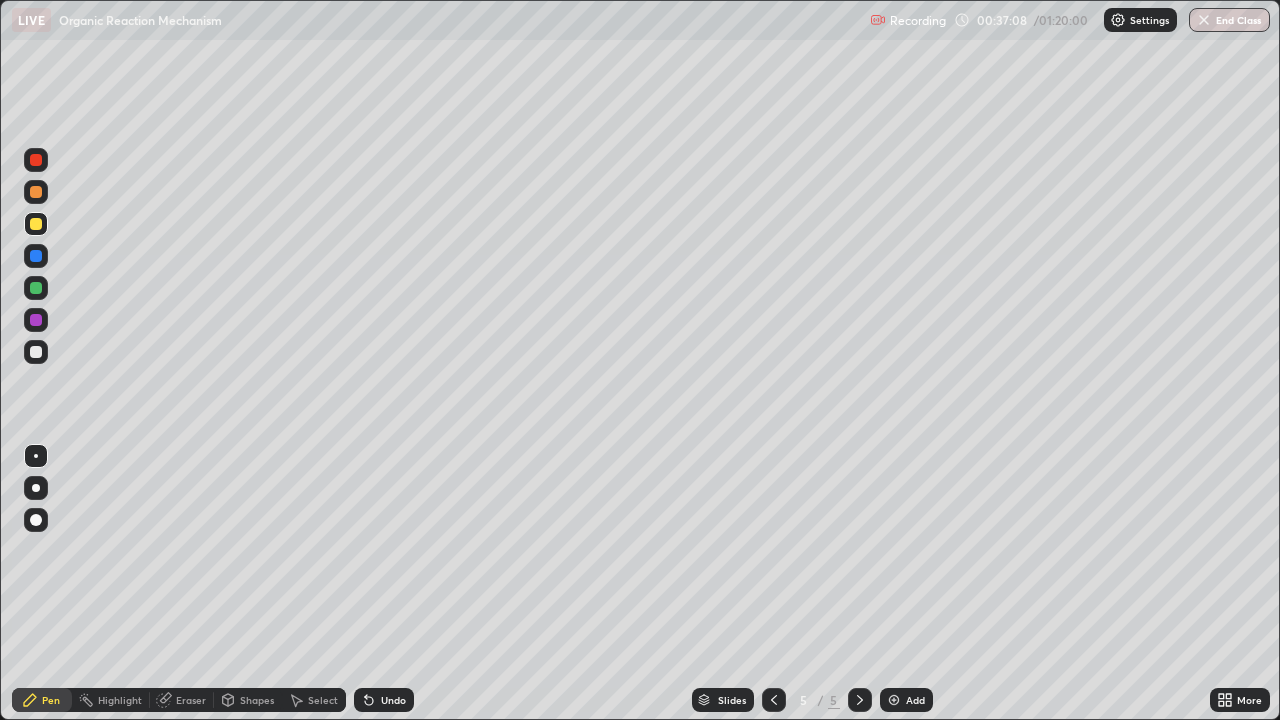 click at bounding box center (36, 256) 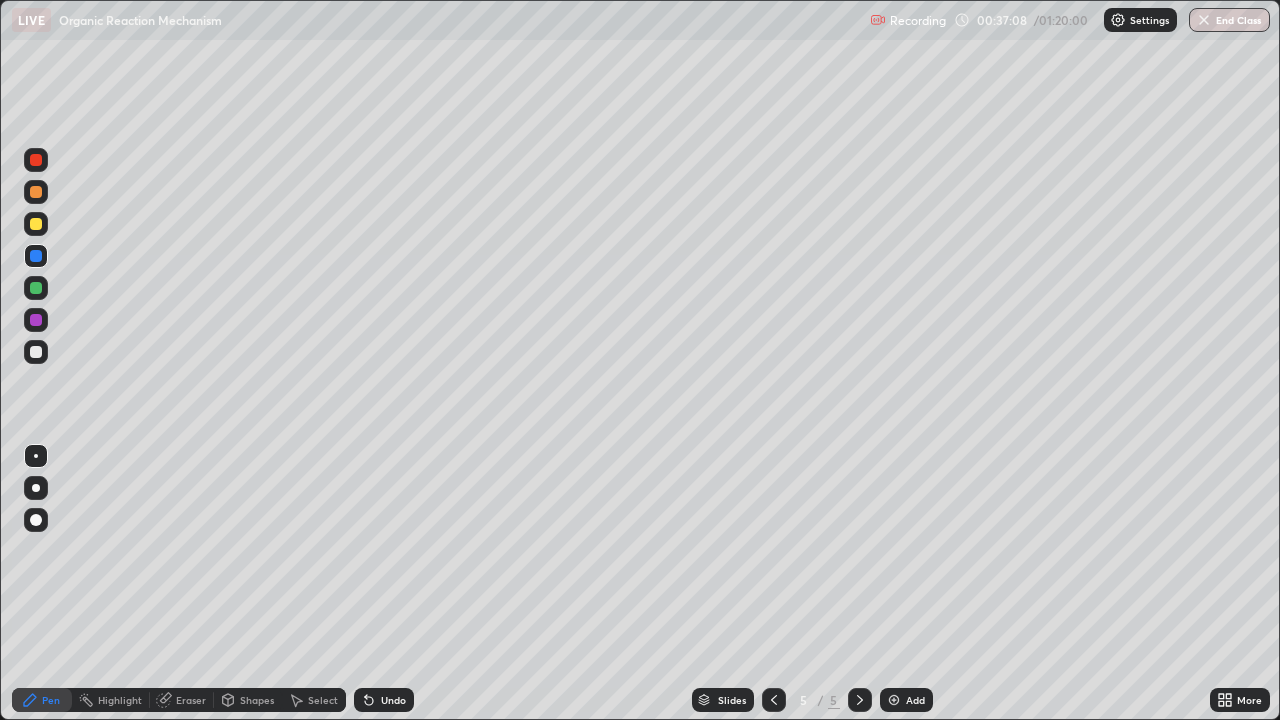 click at bounding box center (36, 256) 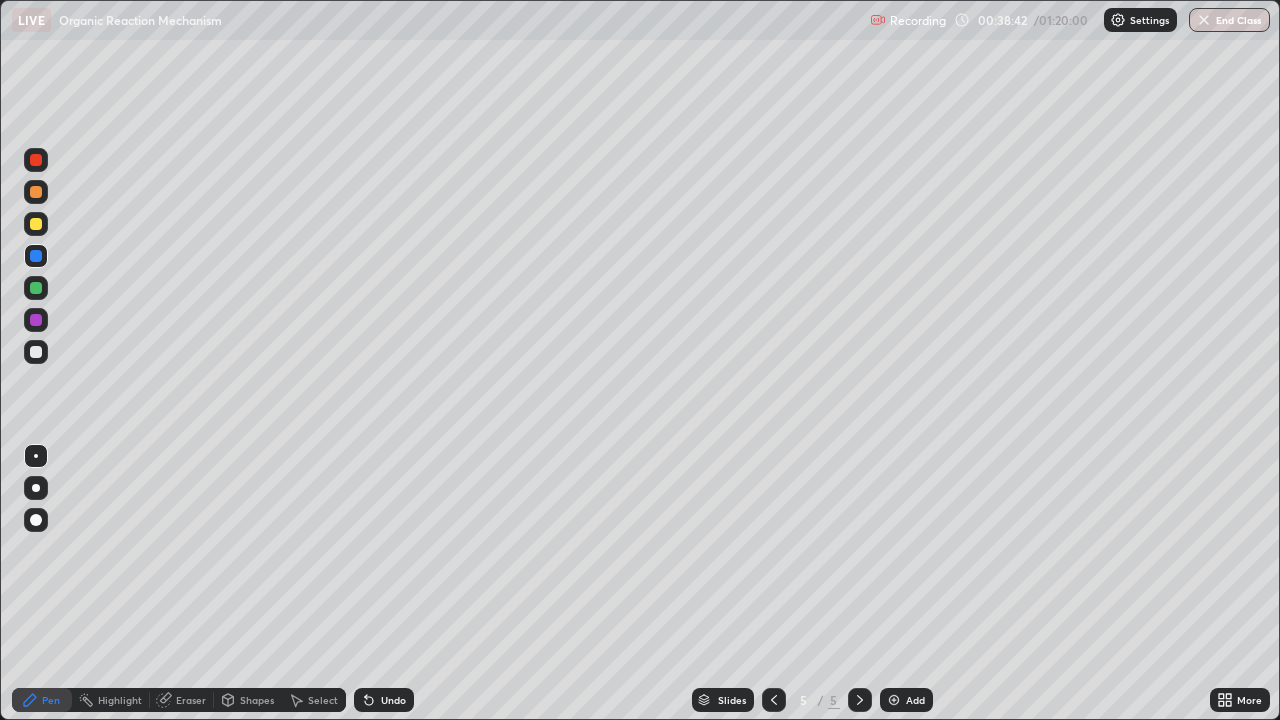 click at bounding box center [36, 160] 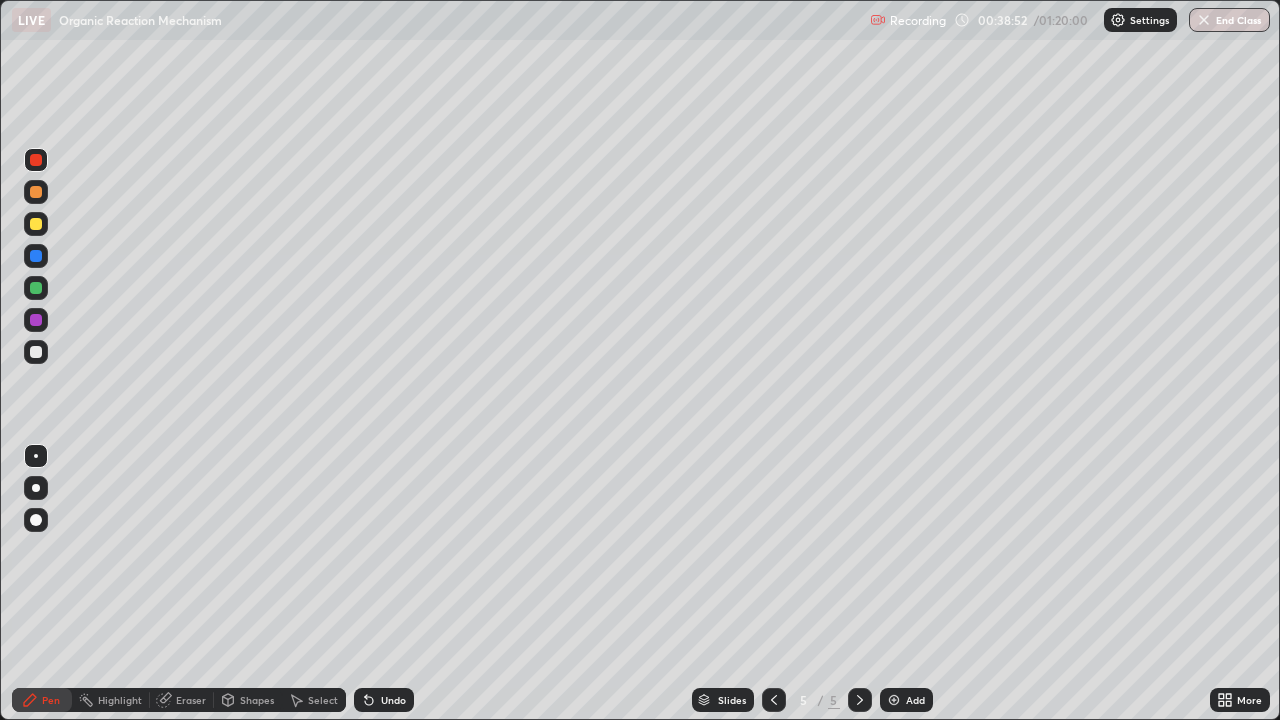 click 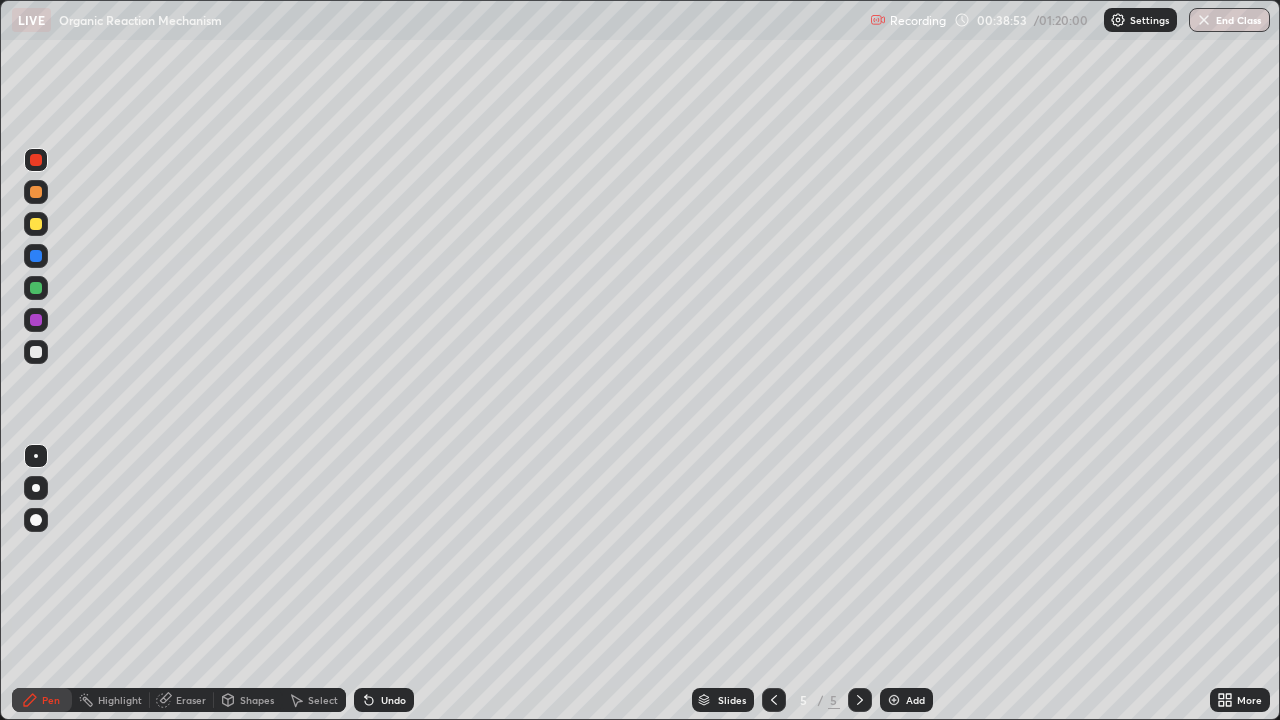 click on "Undo" at bounding box center [384, 700] 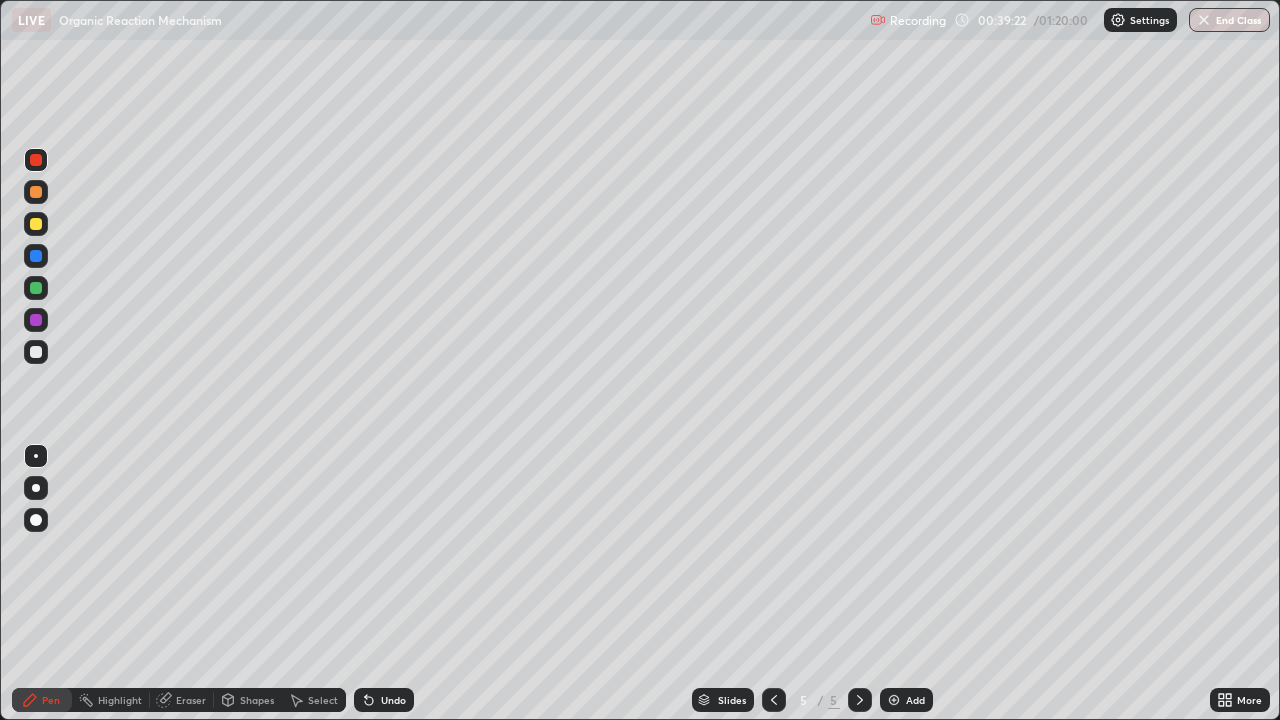 click 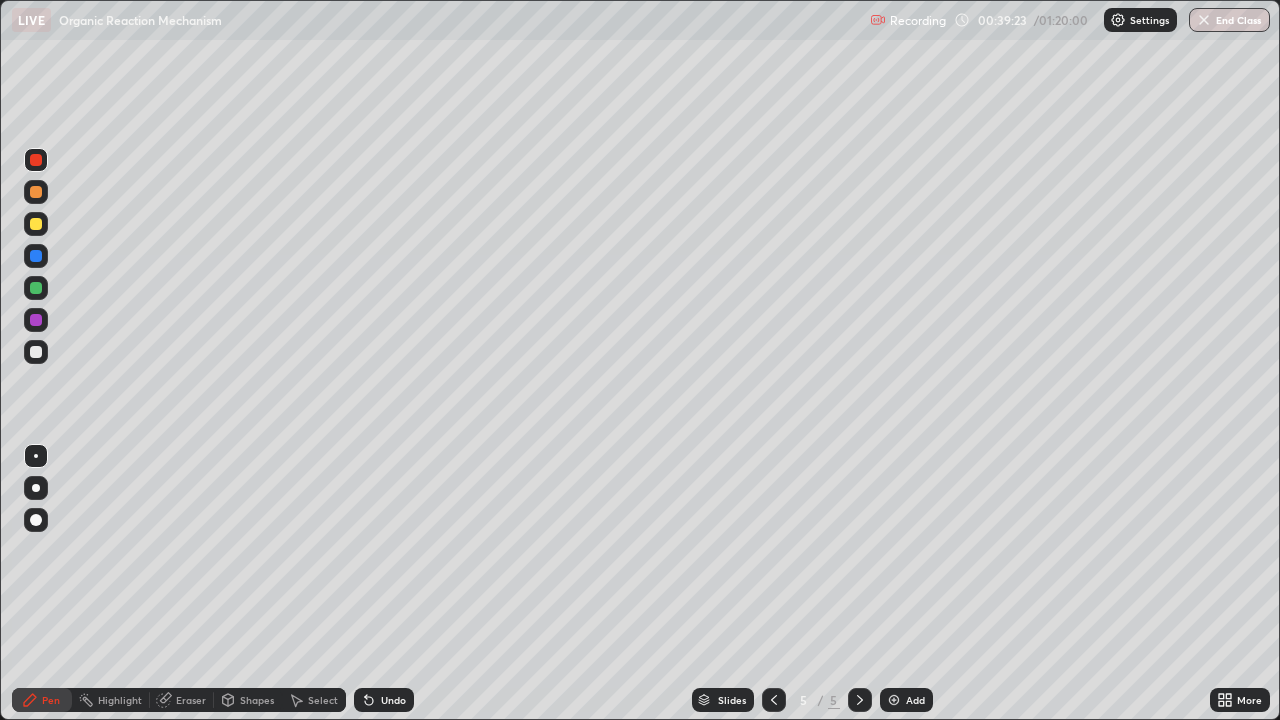 click 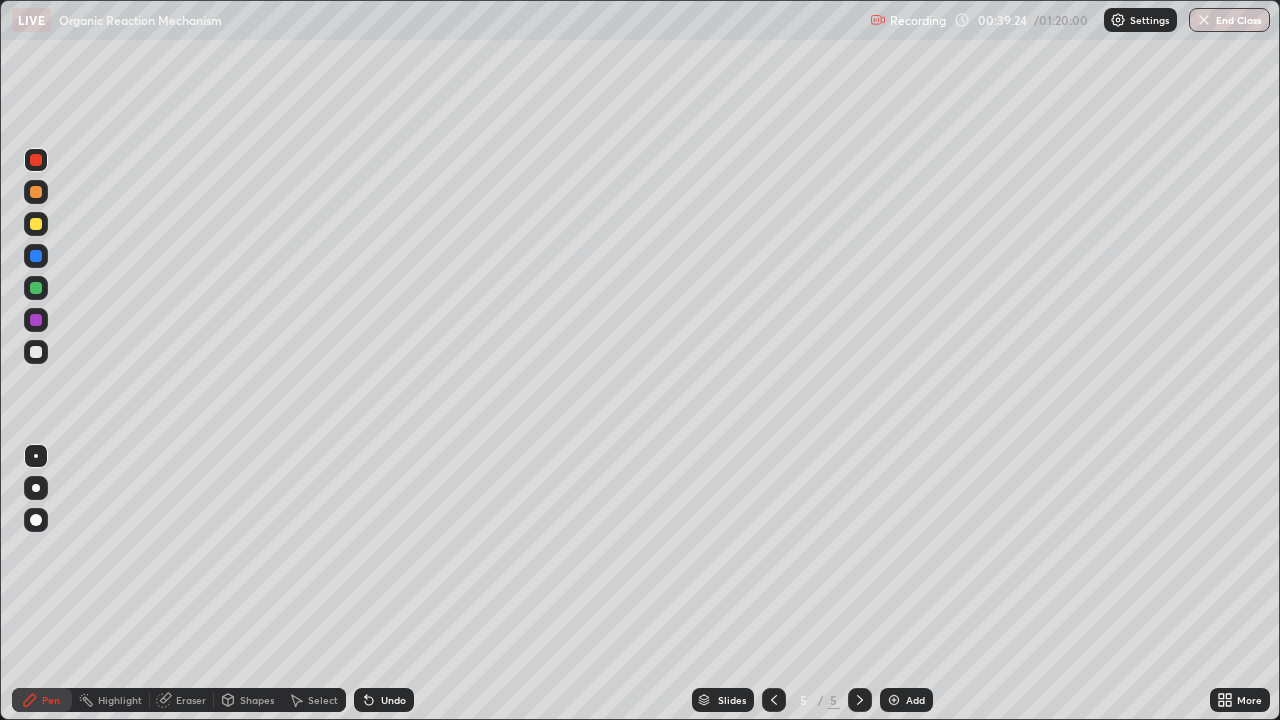 click 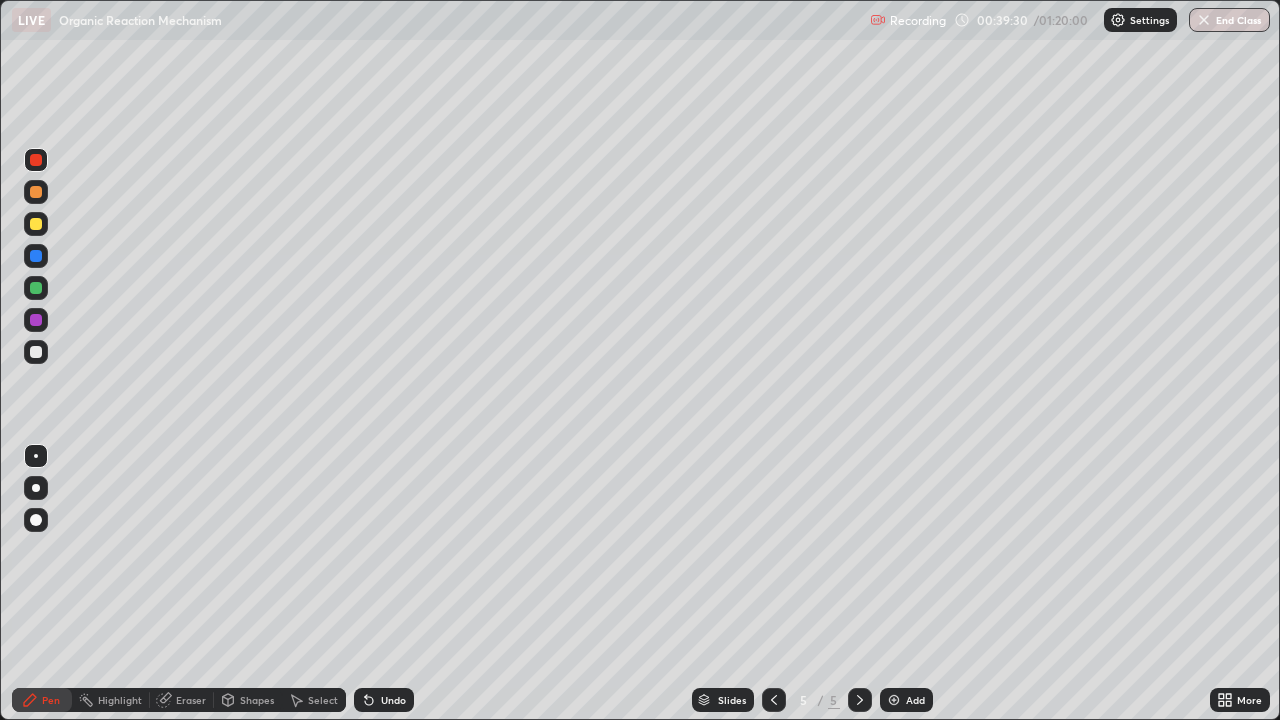 click at bounding box center (36, 352) 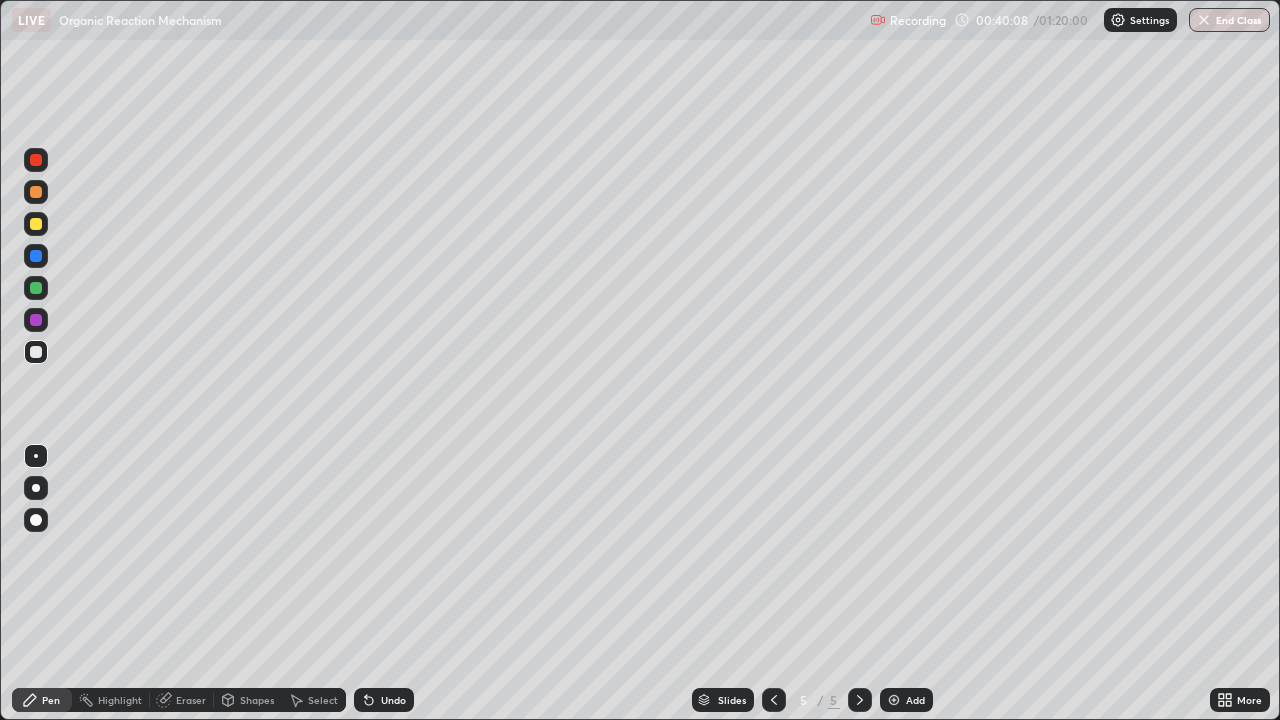 click at bounding box center (894, 700) 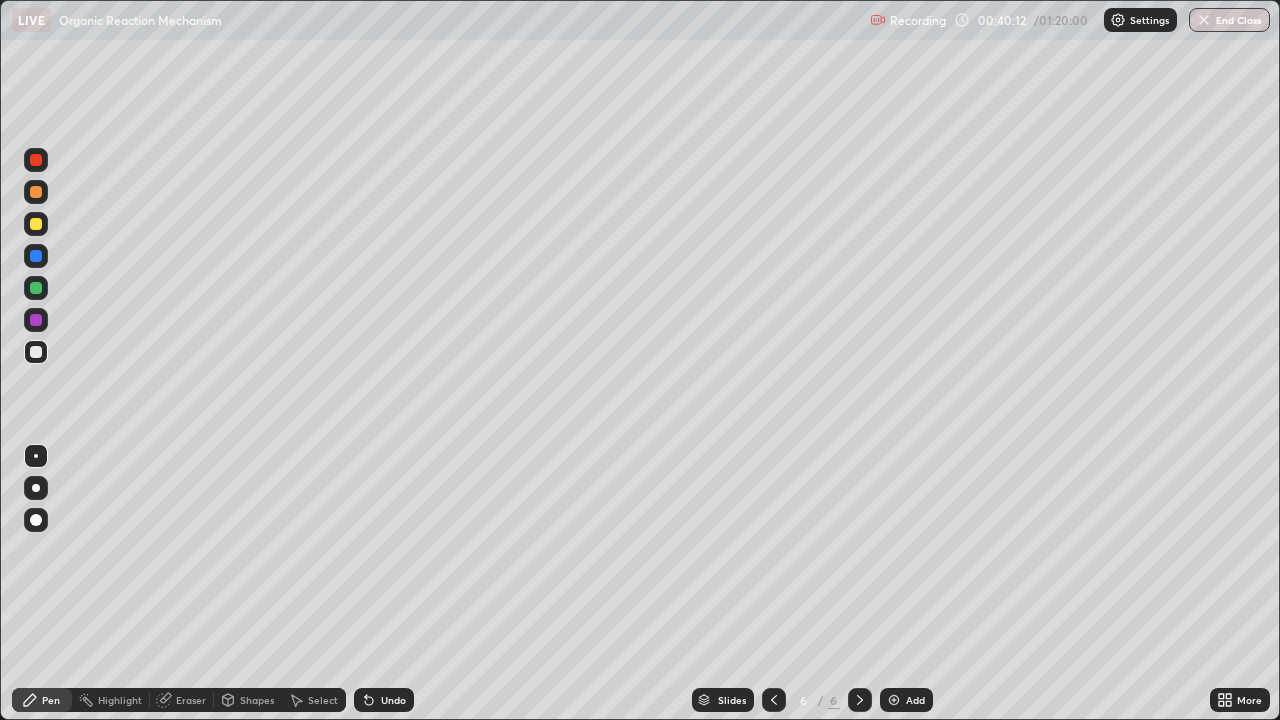 click 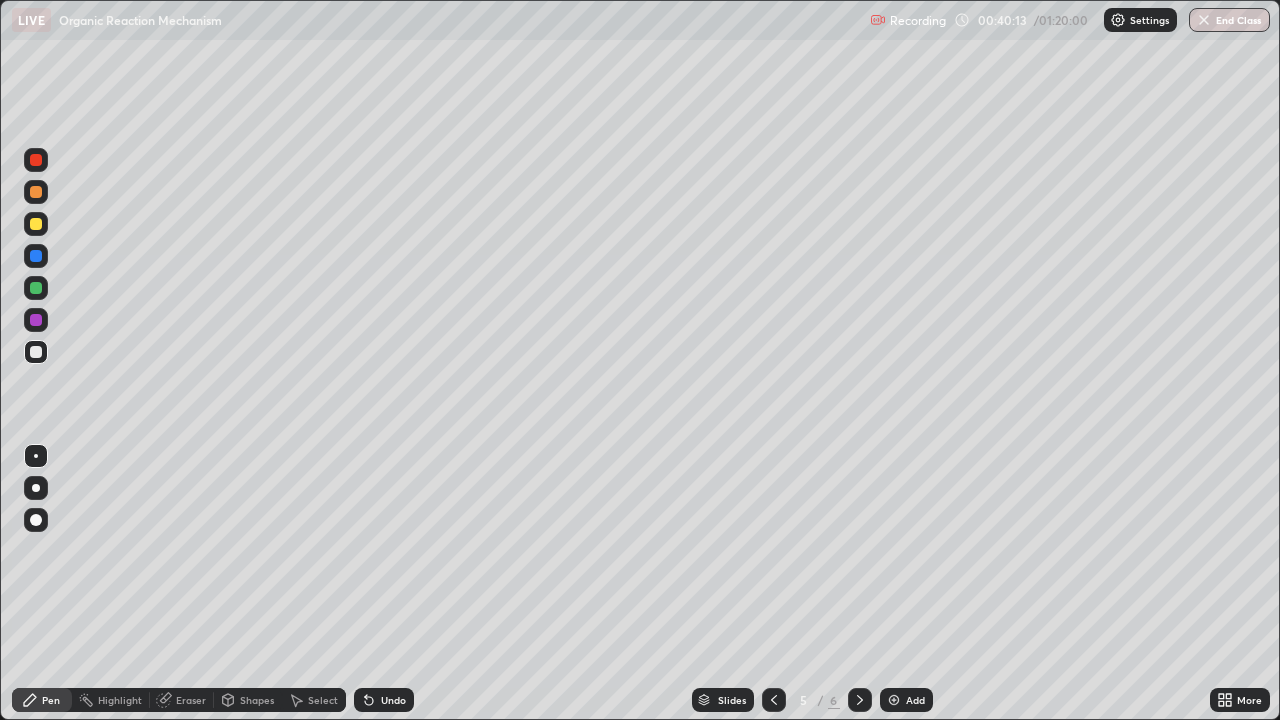 click at bounding box center (774, 700) 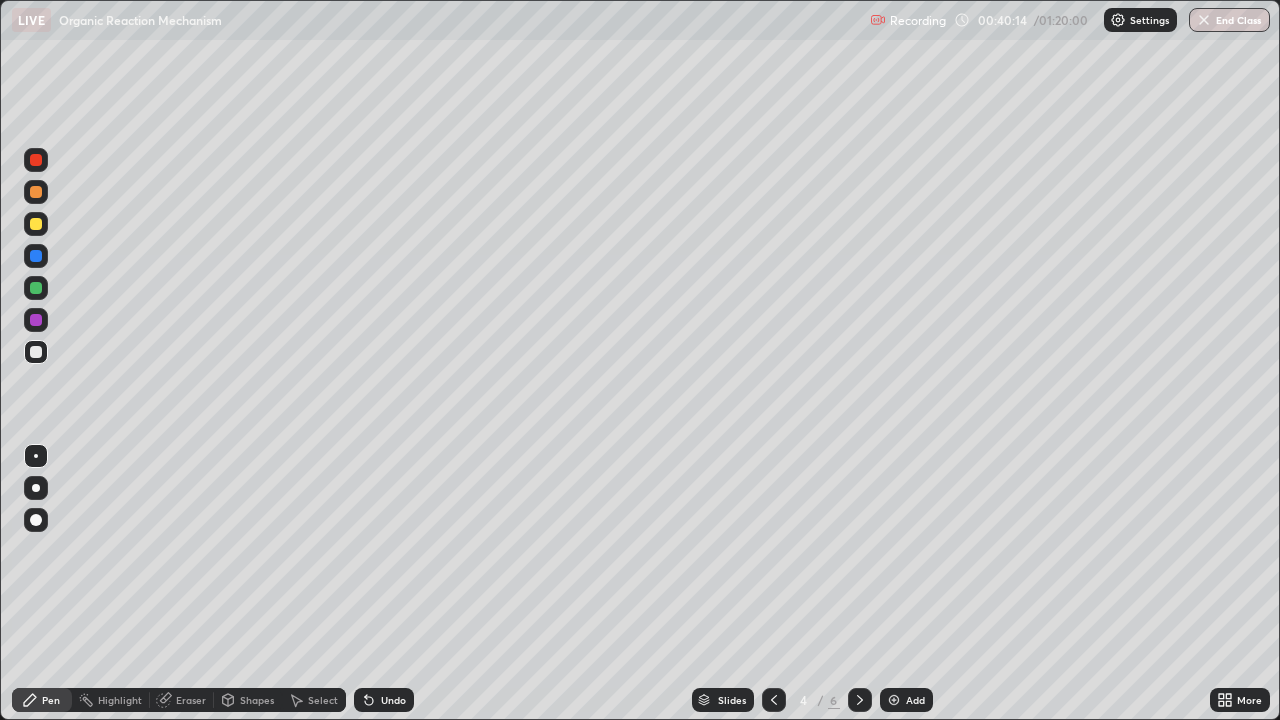 click 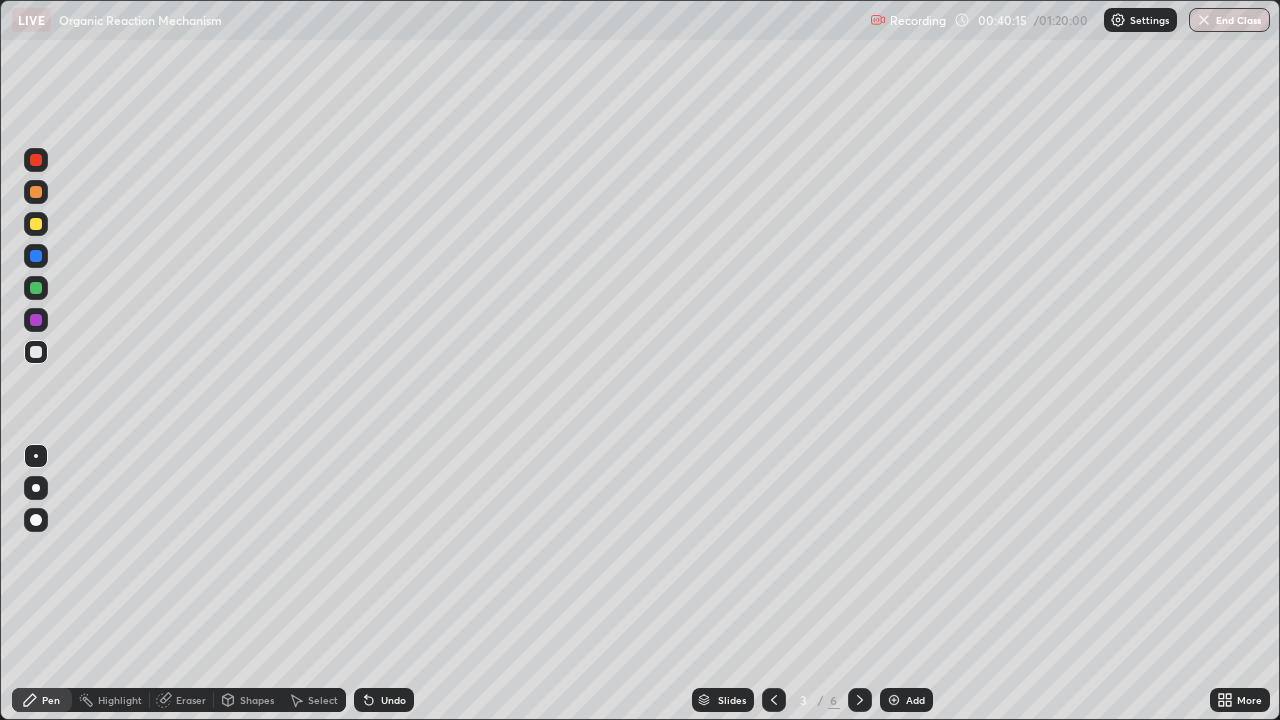 click 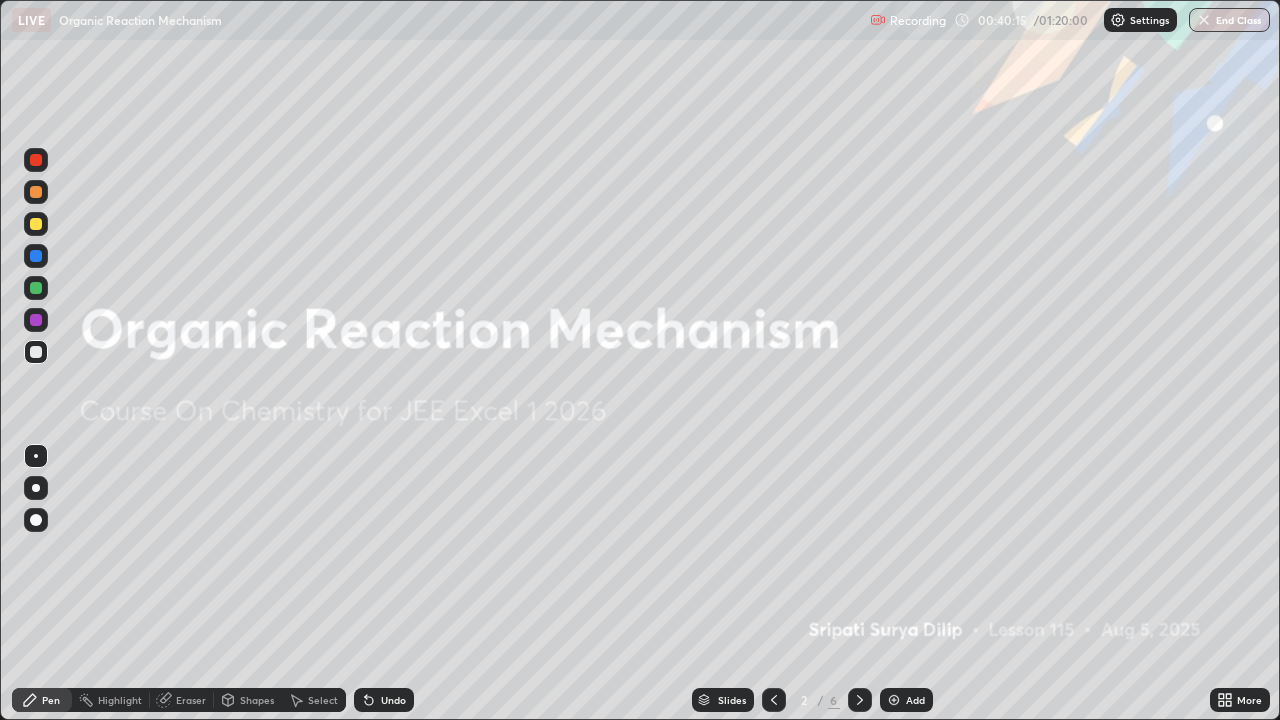 click 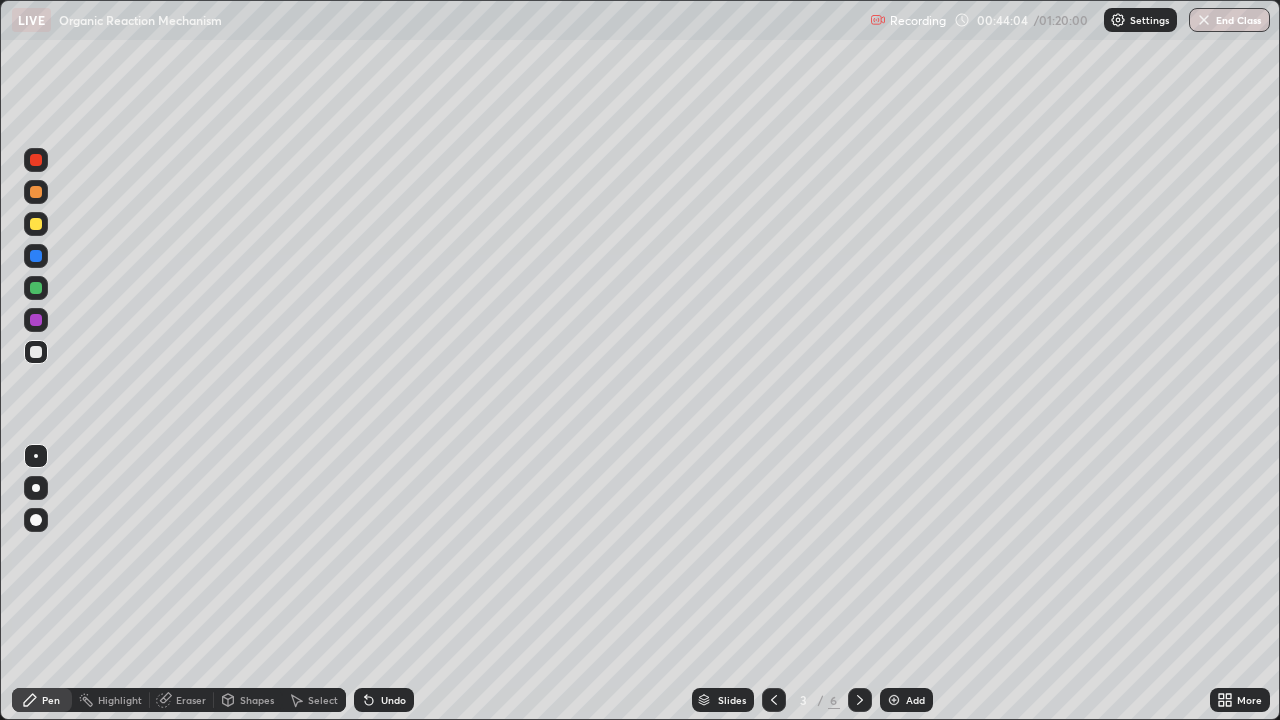 click at bounding box center [860, 700] 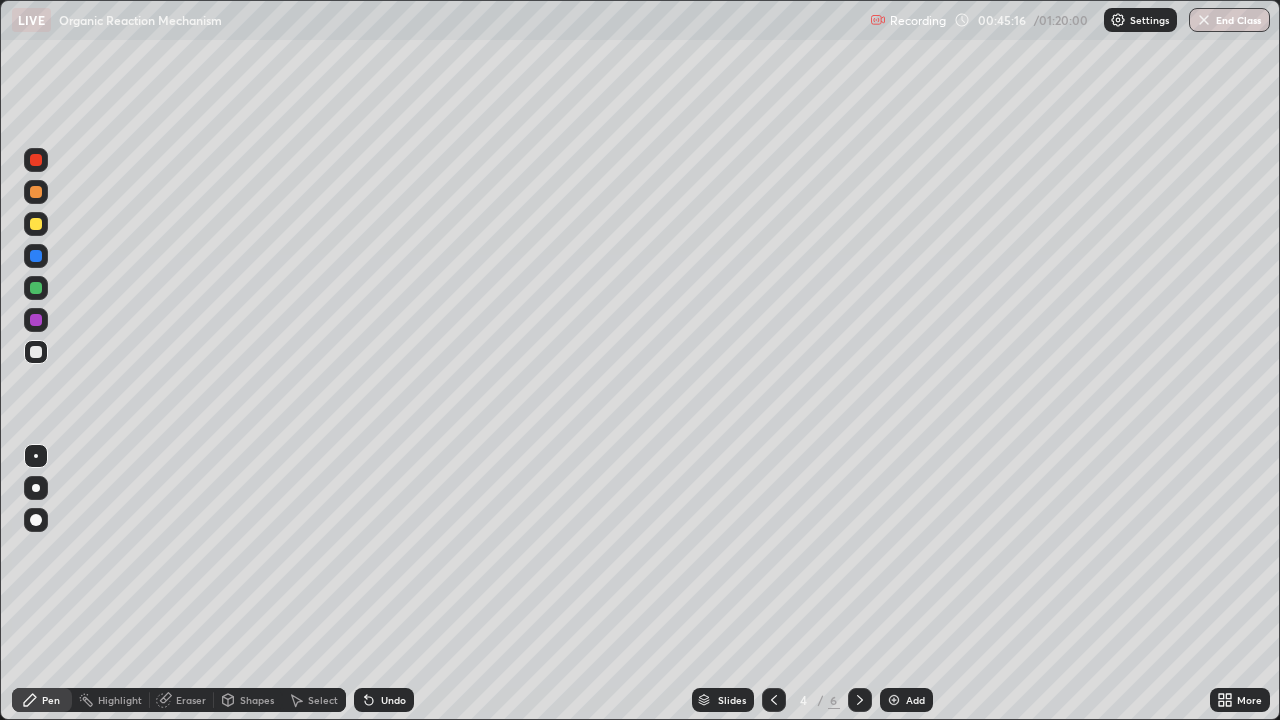 click at bounding box center [860, 700] 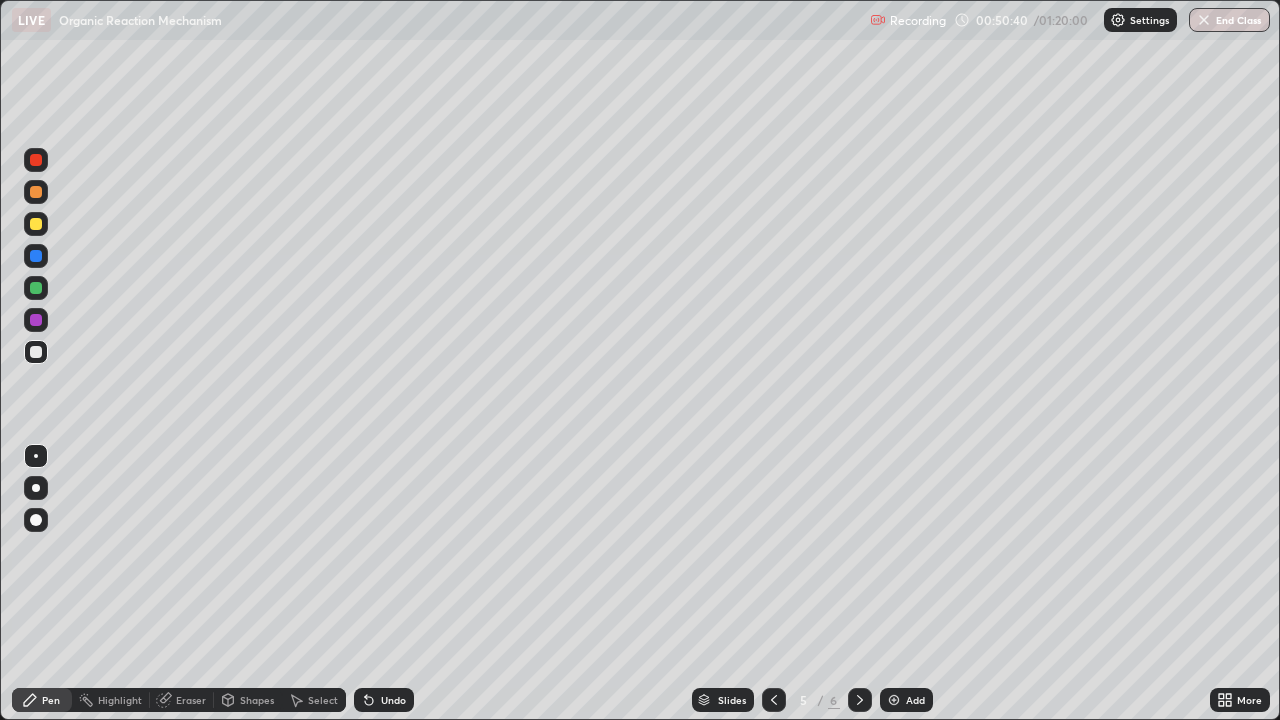 click 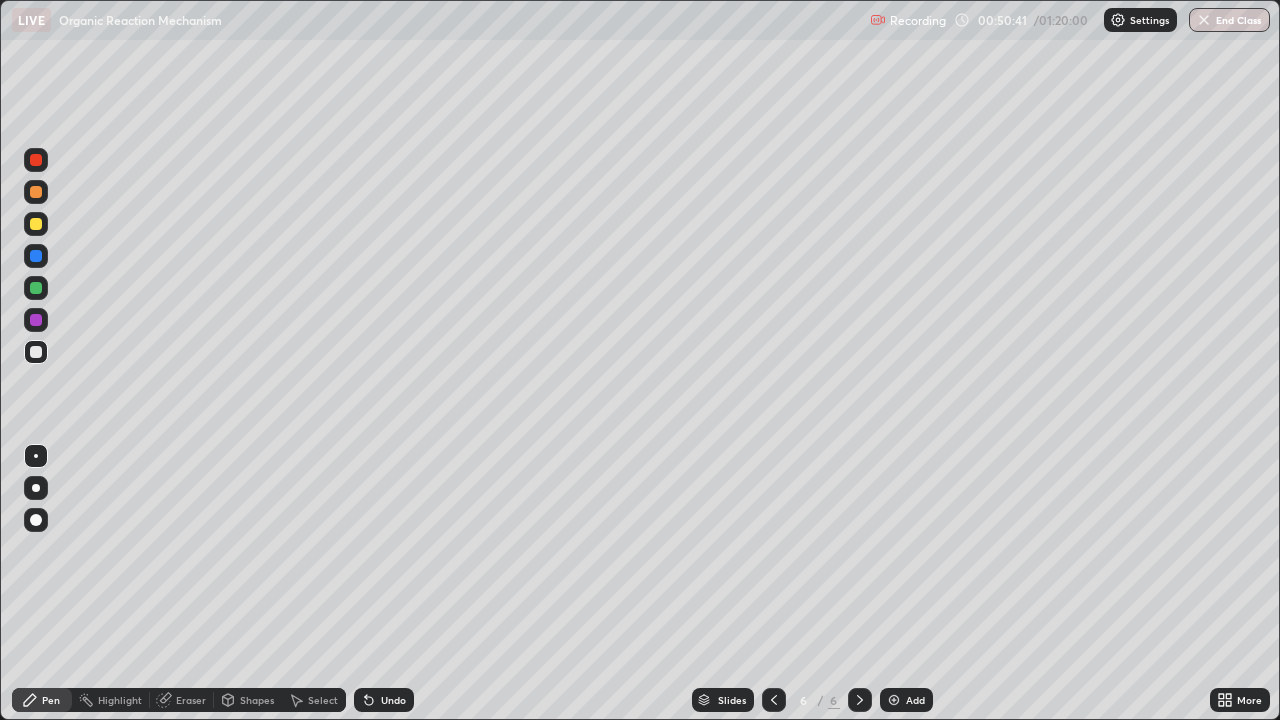 click 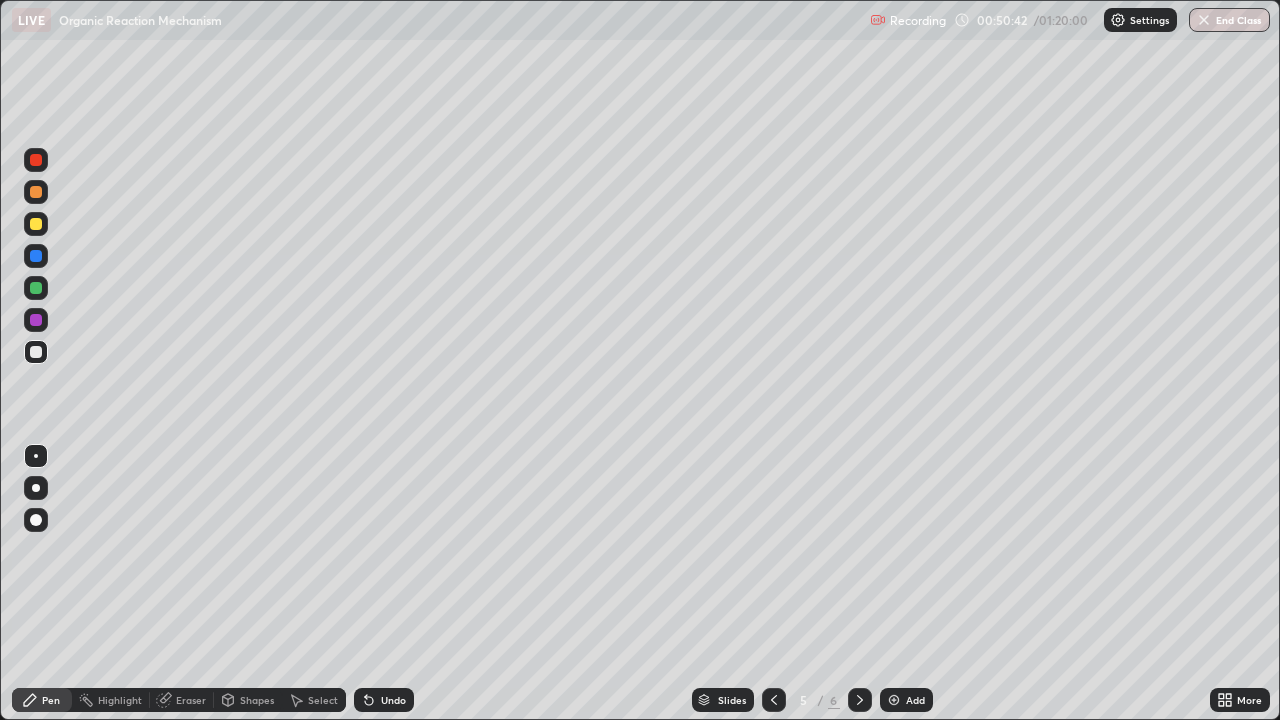 click on "End Class" at bounding box center [1229, 20] 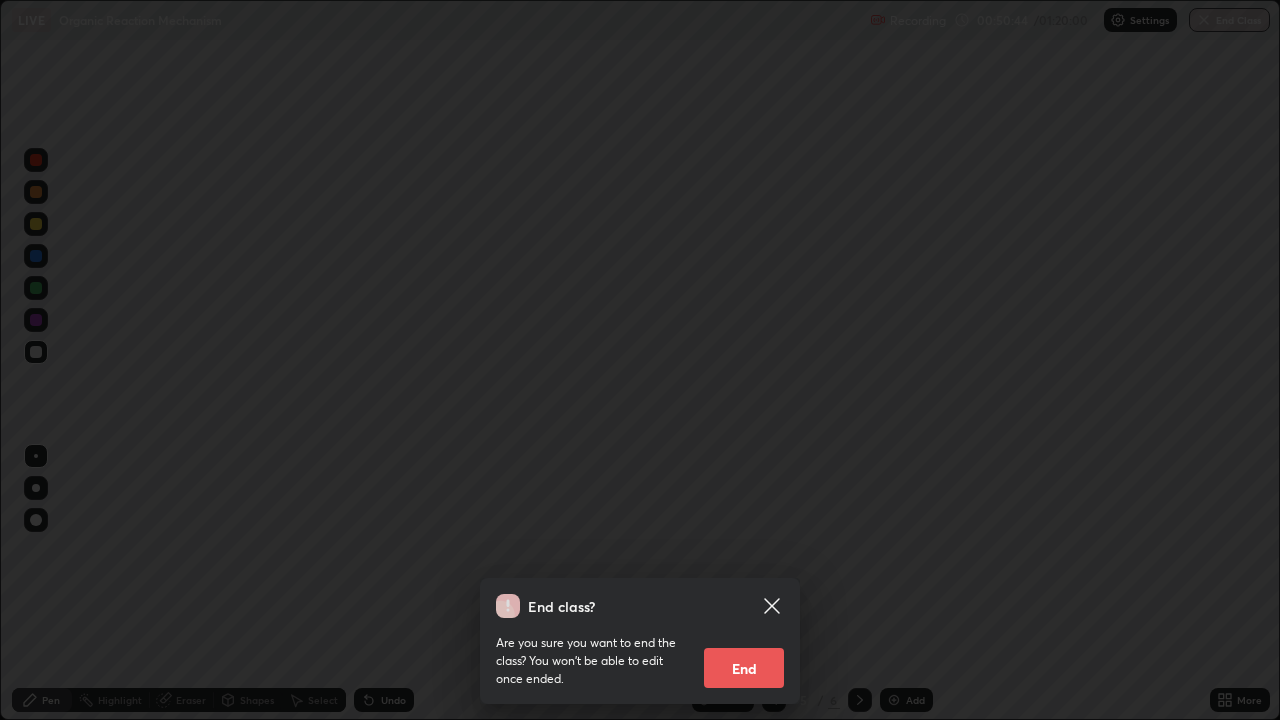 click on "End" at bounding box center [744, 668] 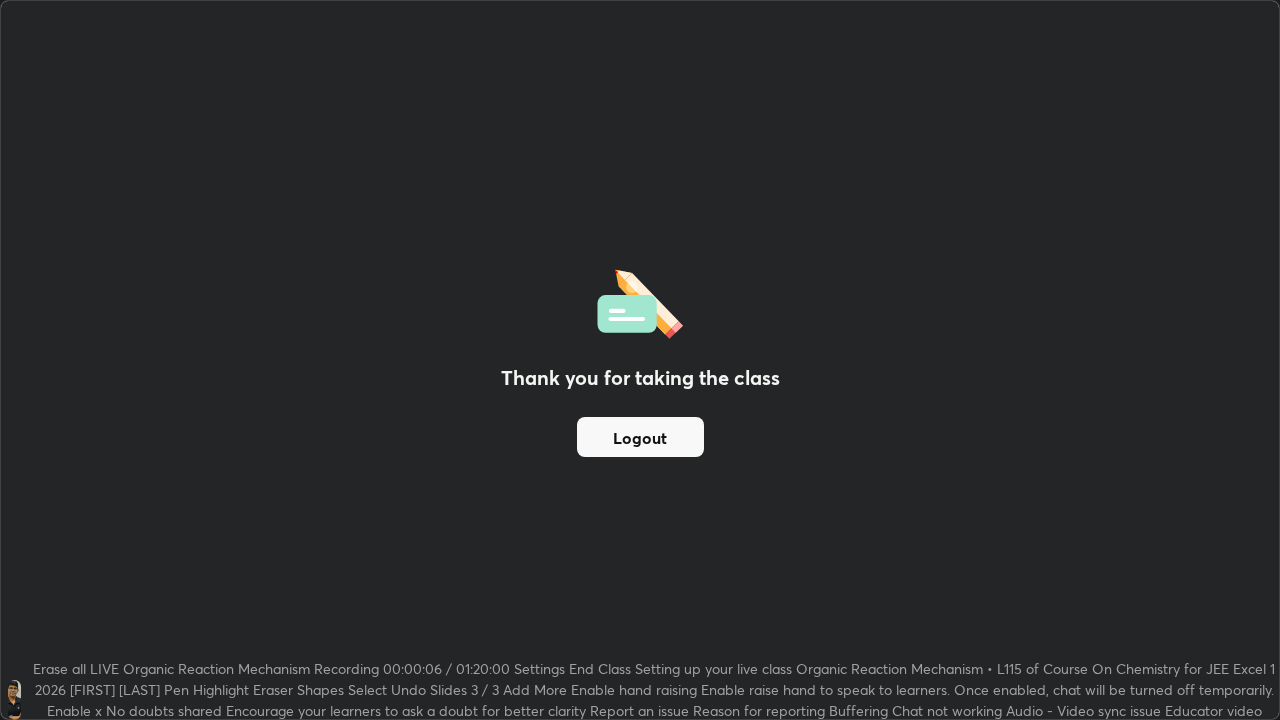 click on "Logout" at bounding box center (640, 437) 